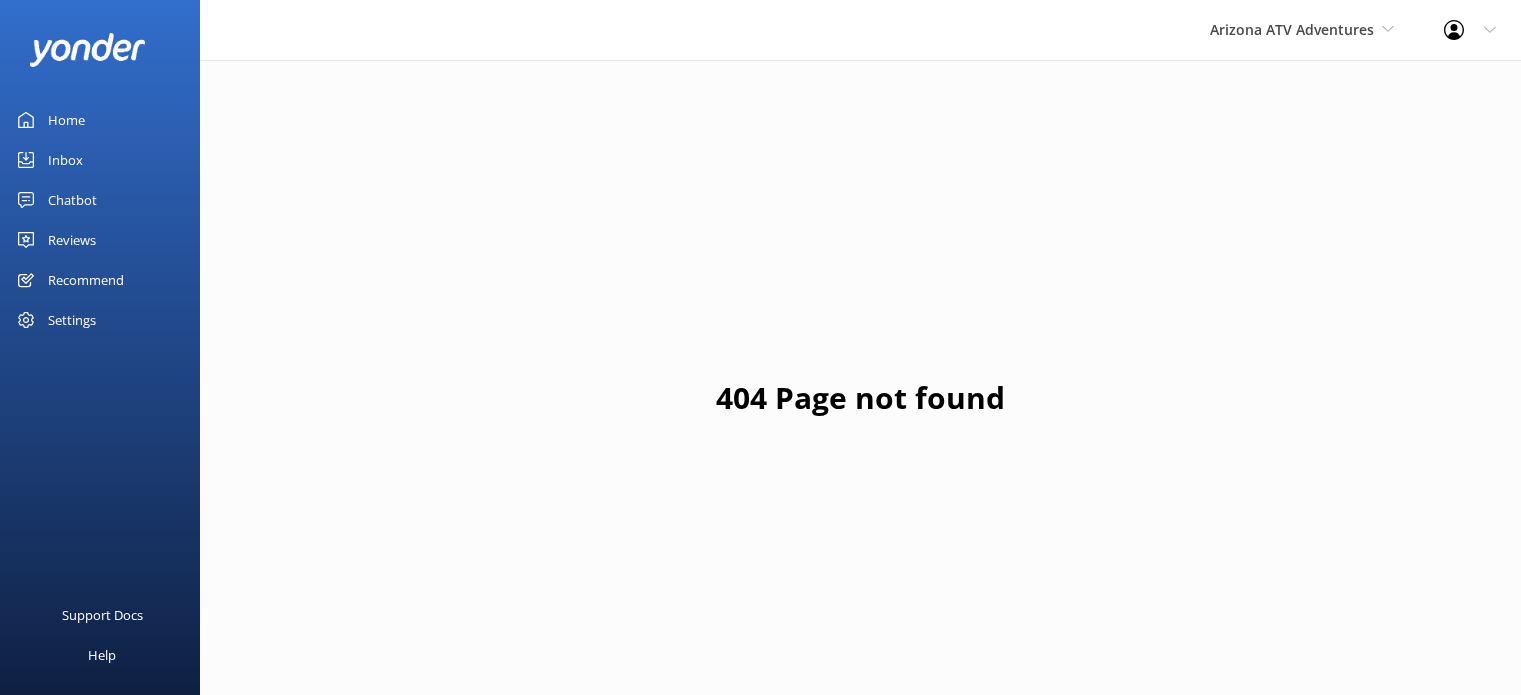 scroll, scrollTop: 0, scrollLeft: 0, axis: both 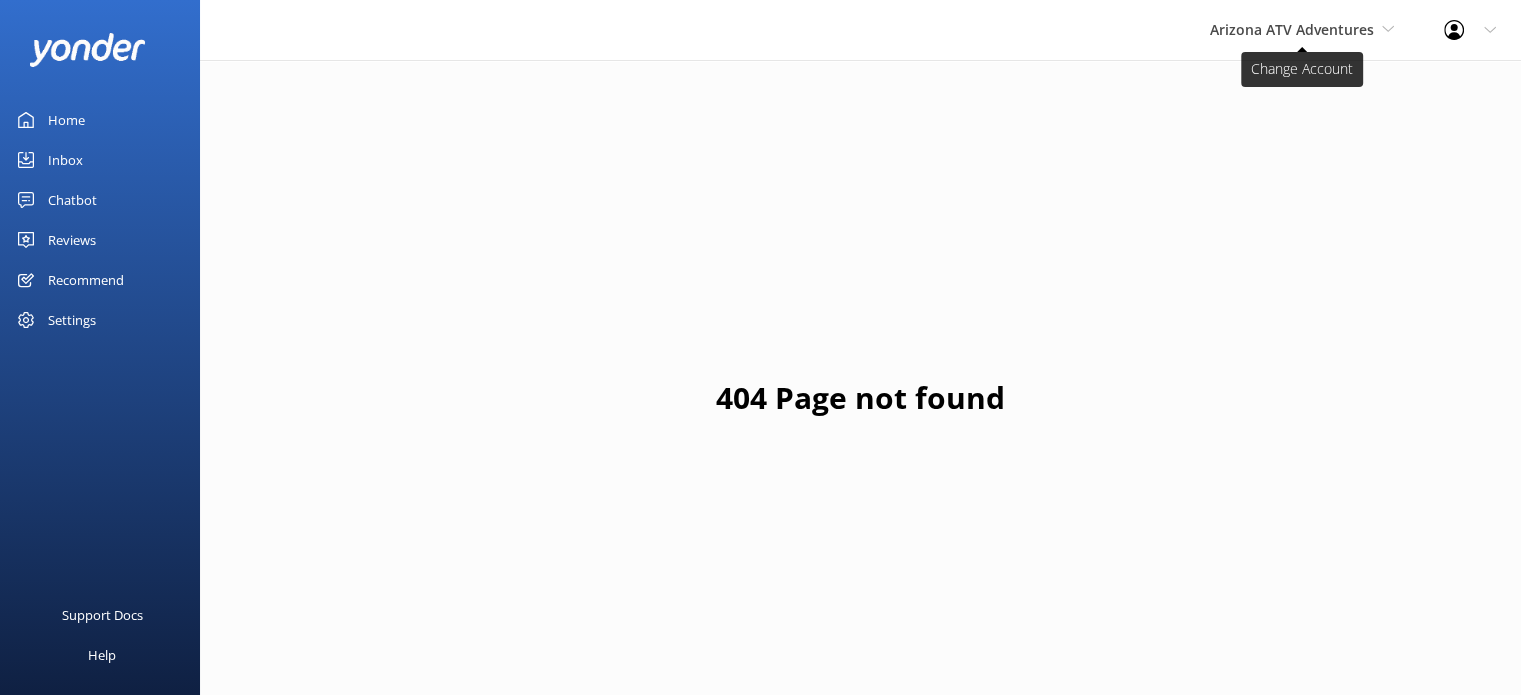 click on "Arizona ATV Adventures" at bounding box center (1292, 29) 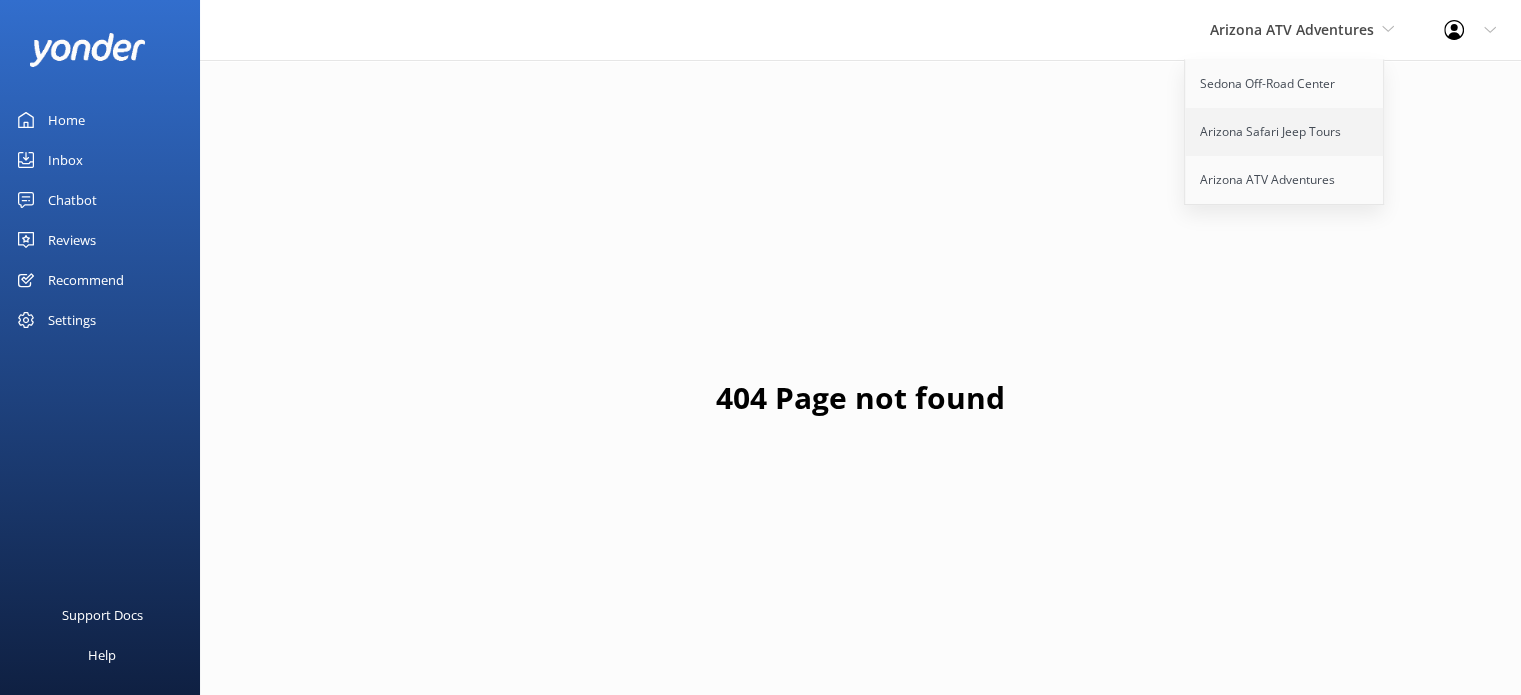 click on "Arizona Safari Jeep Tours" at bounding box center (1285, 132) 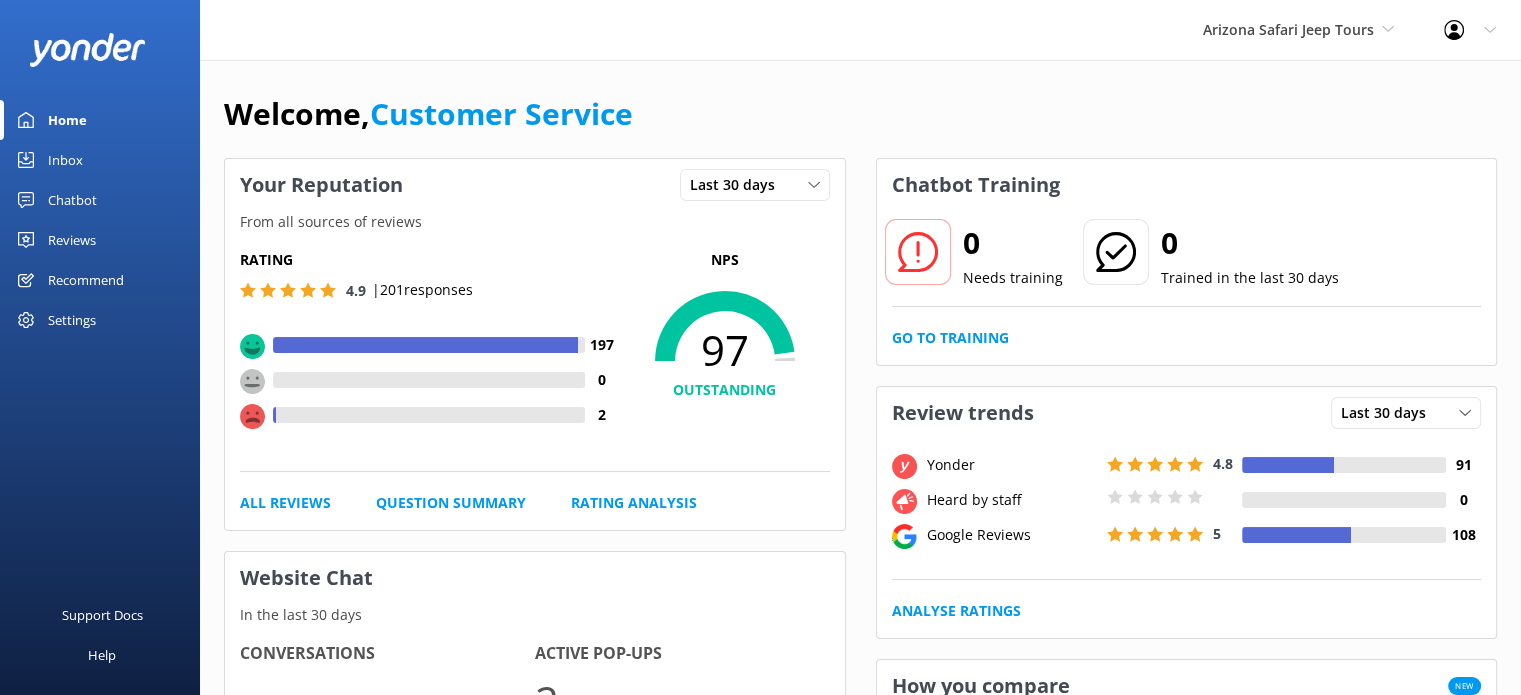 click on "Reviews" at bounding box center (72, 240) 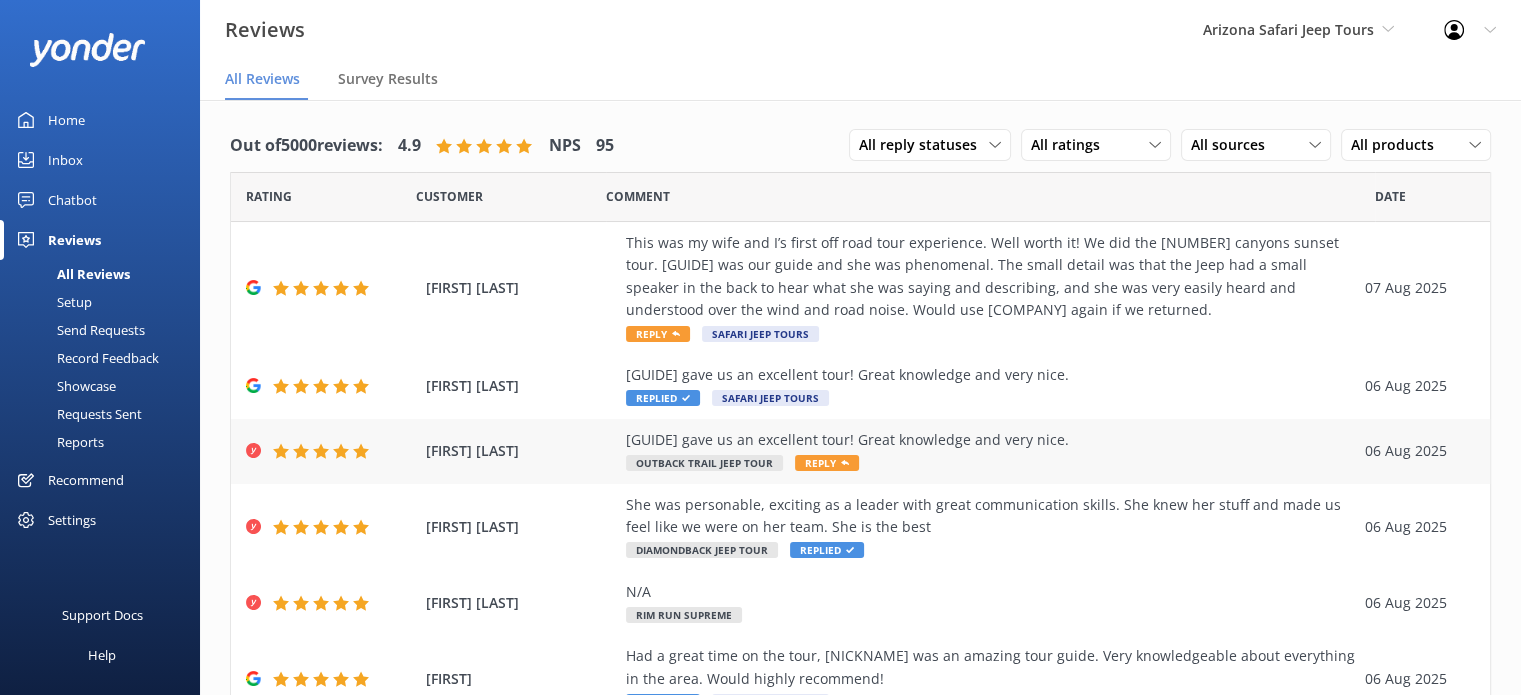 click on "[GUIDE] gave us an excellent tour! Great knowledge and very nice." at bounding box center (990, 440) 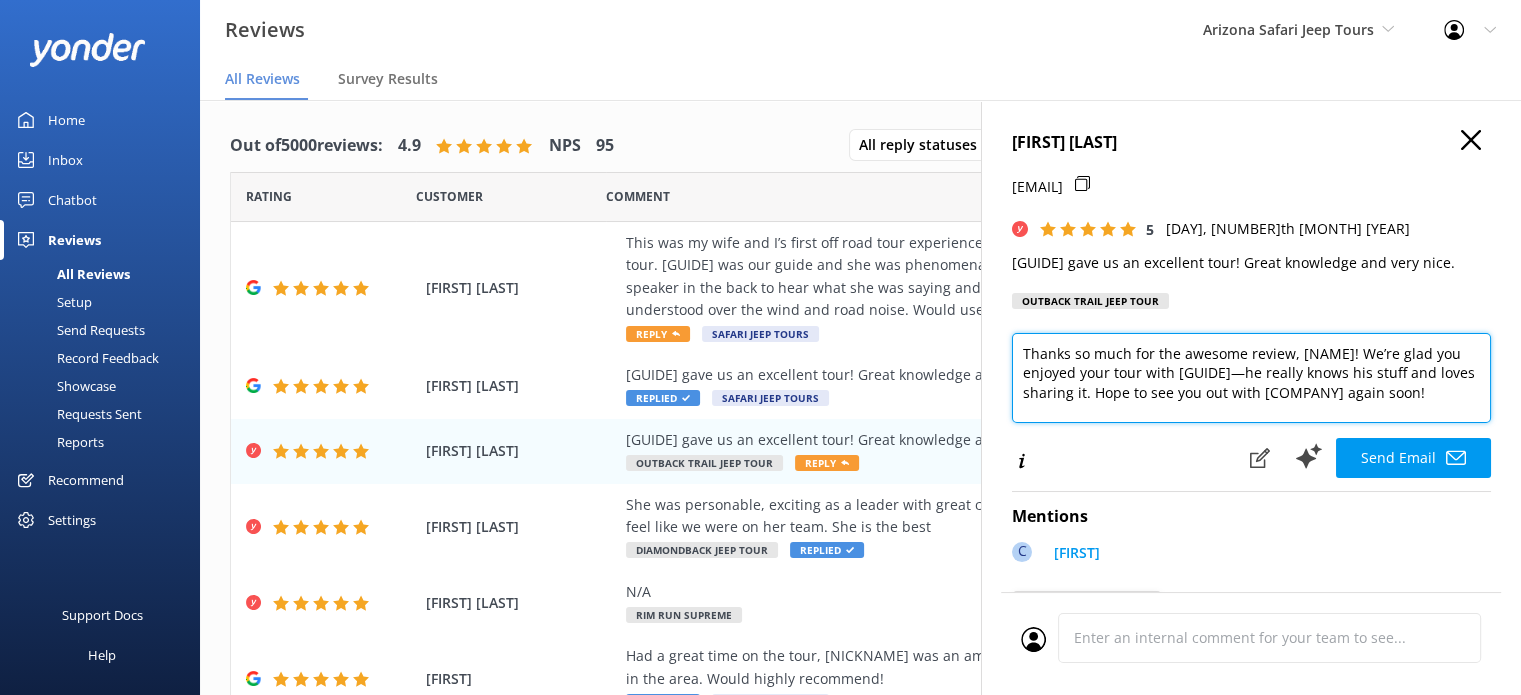 click on "Thanks so much for the awesome review, [NAME]! We’re glad you enjoyed your tour with [GUIDE]—he really knows his stuff and loves sharing it. Hope to see you out with [COMPANY] again soon!" at bounding box center [1251, 378] 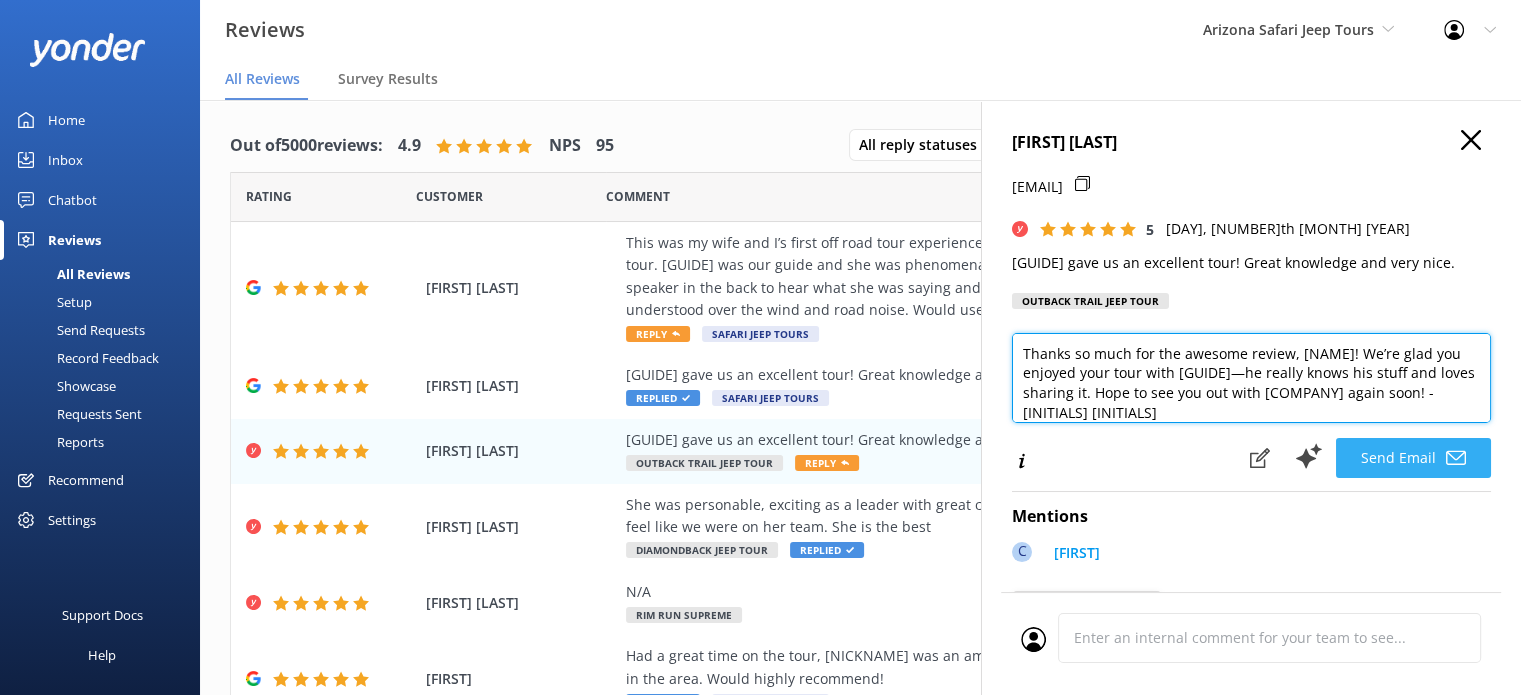 type on "Thanks so much for the awesome review, [NAME]! We’re glad you enjoyed your tour with [GUIDE]—he really knows his stuff and loves sharing it. Hope to see you out with [COMPANY] again soon! - [INITIALS] [INITIALS]" 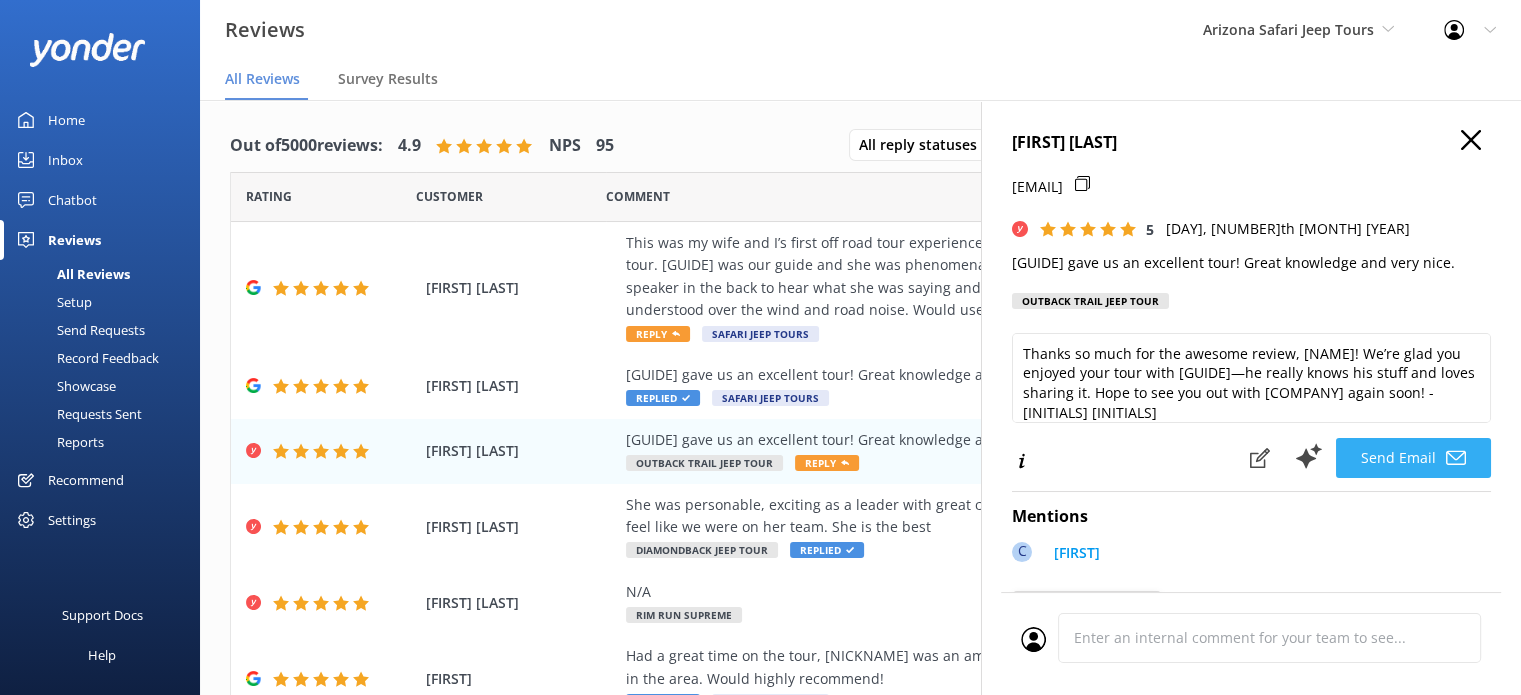 click on "Send Email" at bounding box center (1413, 458) 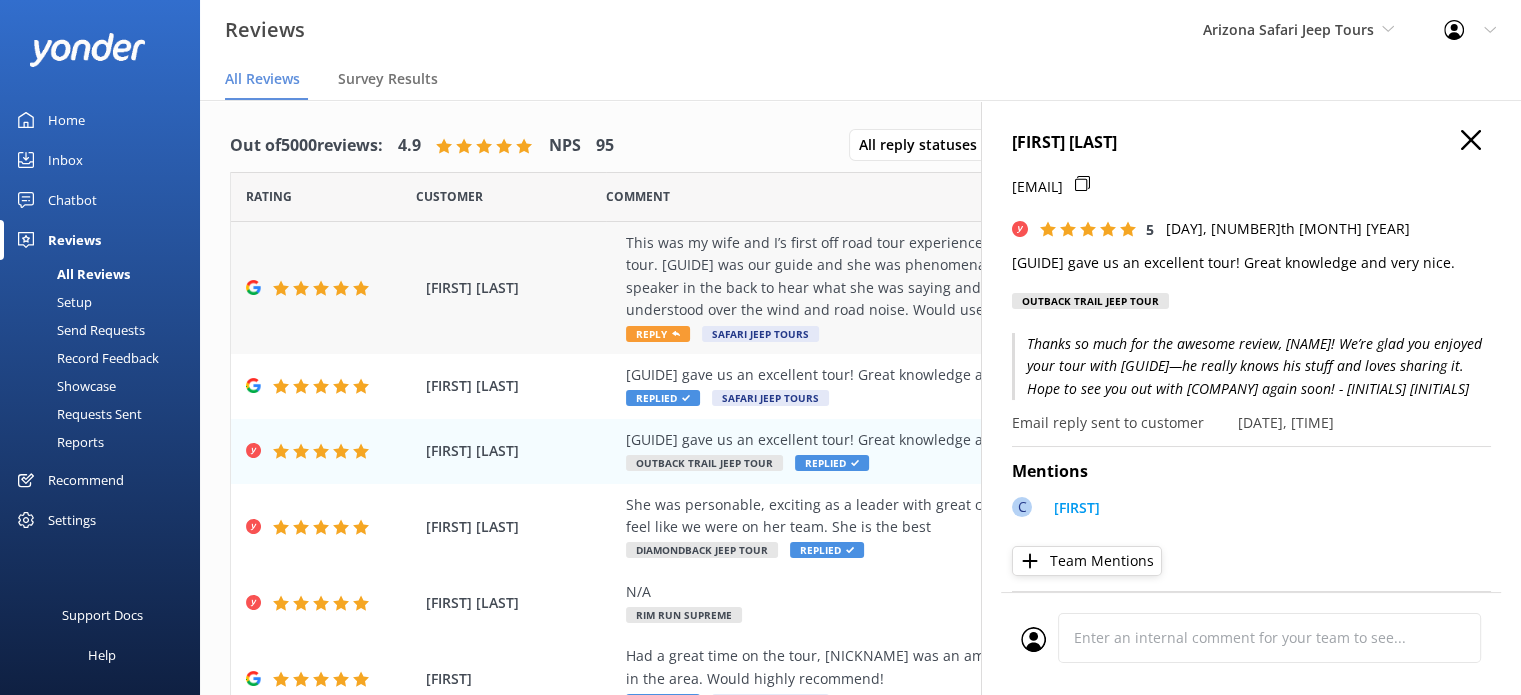 click on "This was my wife and I’s first off road tour experience. Well worth it! We did the [NUMBER] canyons sunset tour. [GUIDE] was our guide and she was phenomenal. The small detail was that the Jeep had a small speaker in the back to hear what she was saying and describing, and she was very easily heard and understood over the wind and road noise. Would use [COMPANY] again if we returned." at bounding box center [990, 277] 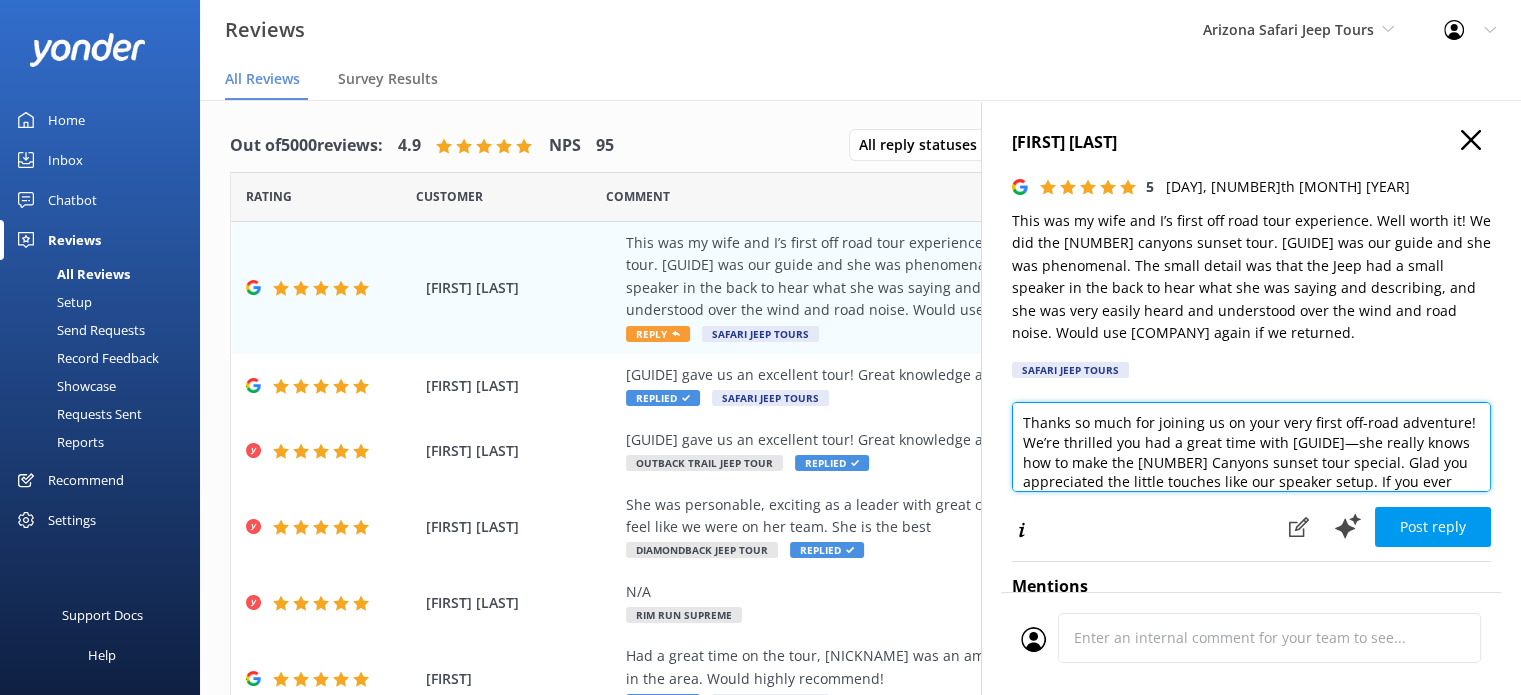 click on "Thanks so much for joining us on your very first off-road adventure! We’re thrilled you had a great time with [GUIDE]—she really knows how to make the [NUMBER] Canyons sunset tour special. Glad you appreciated the little touches like our speaker setup. If you ever find yourself back in [CITY], [COMPANY] would love to take you out again!" at bounding box center (1251, 447) 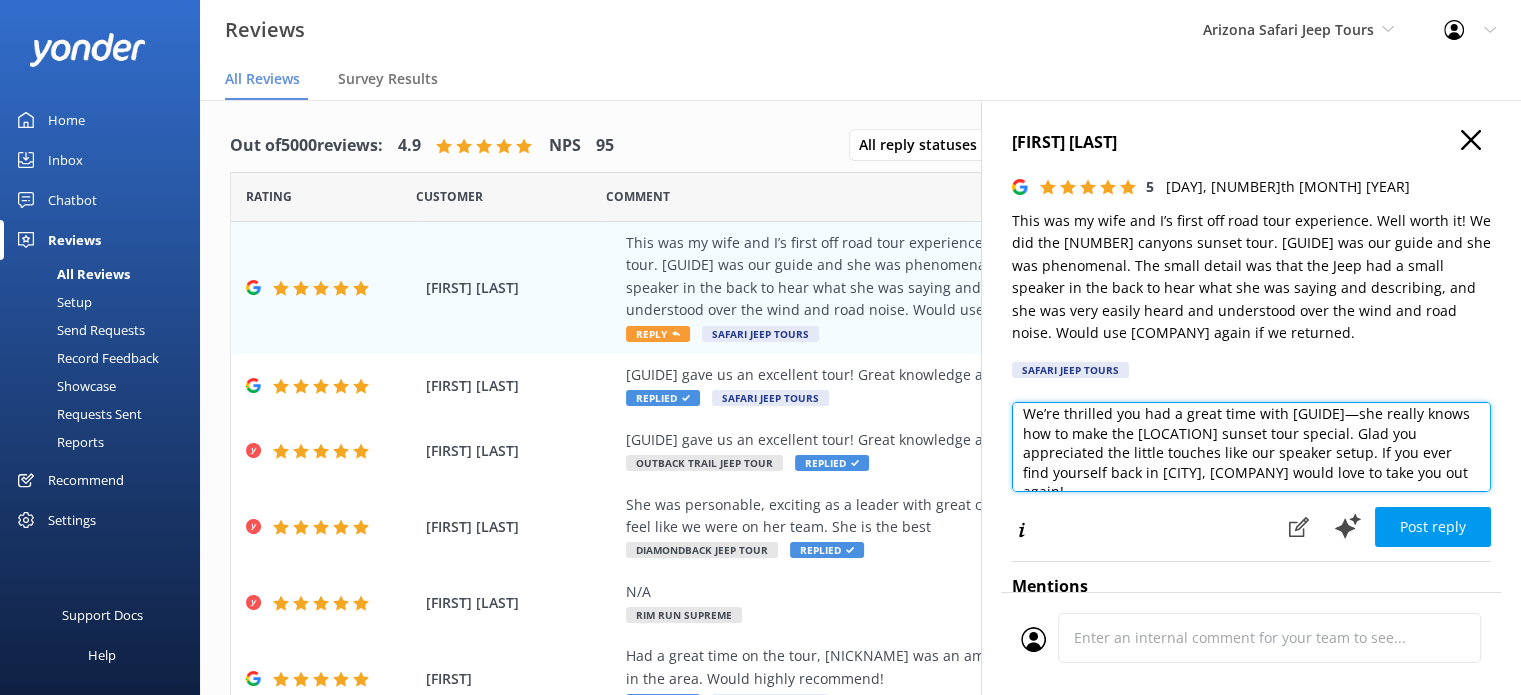 scroll, scrollTop: 40, scrollLeft: 0, axis: vertical 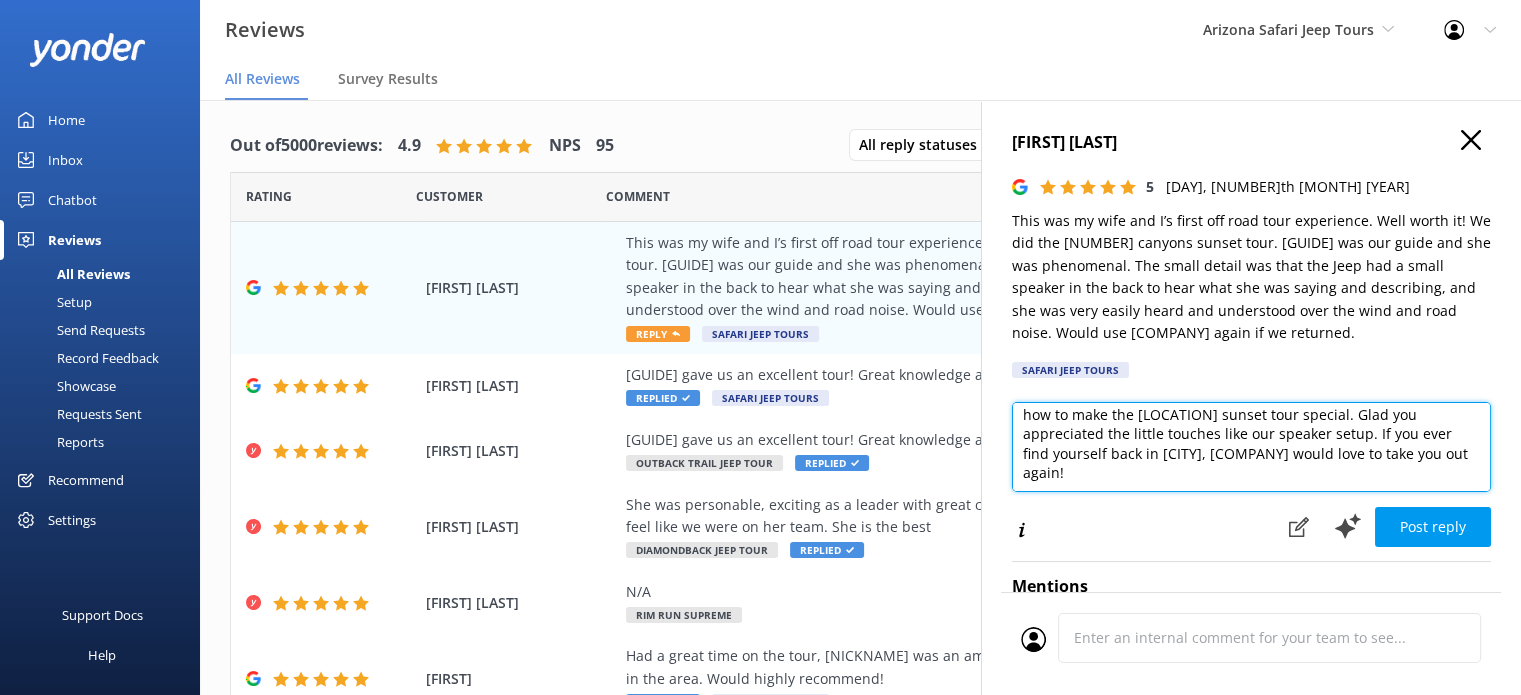 click on "Thanks so much for joining us on your very first off-road adventure! We’re thrilled you had a great time with [GUIDE]—she really knows how to make the [LOCATION] sunset tour special. Glad you appreciated the little touches like our speaker setup. If you ever find yourself back in [CITY], [COMPANY] would love to take you out again!" at bounding box center [1251, 447] 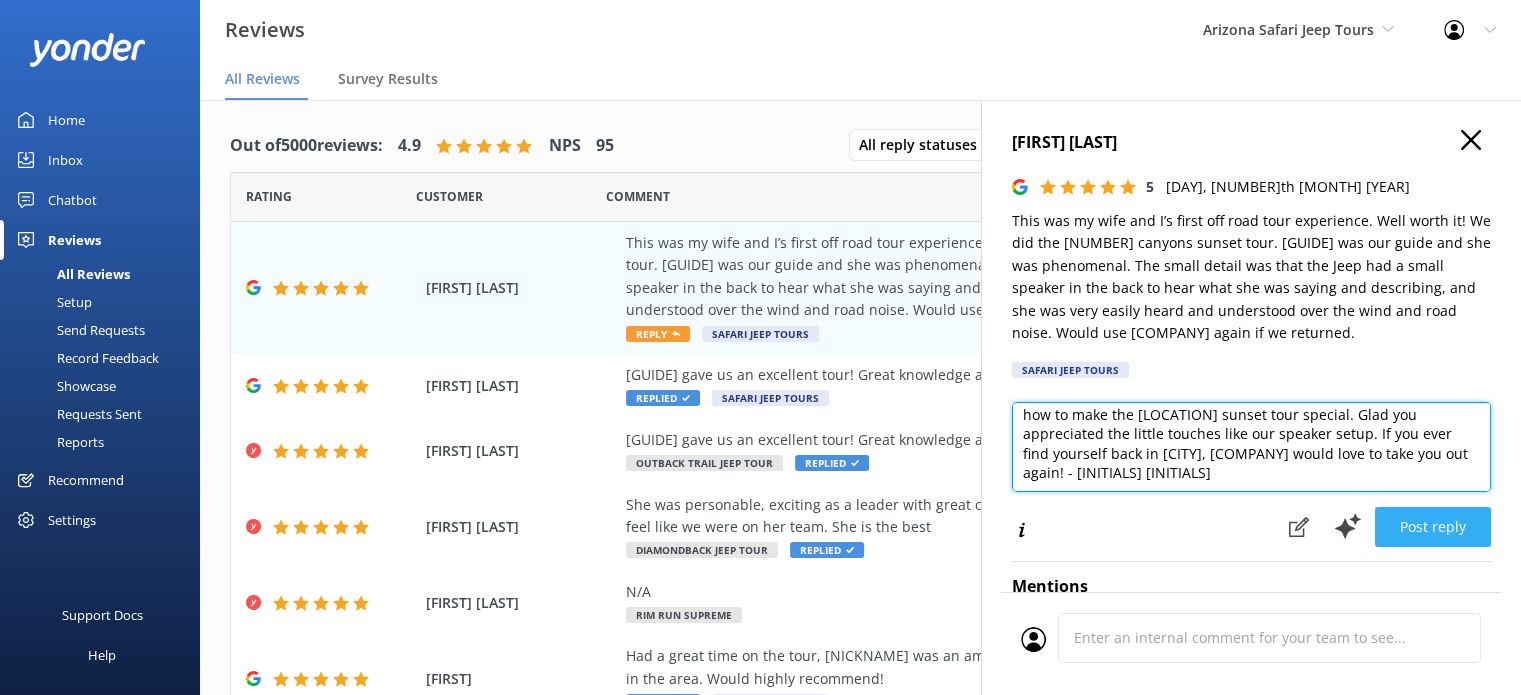 type on "Thanks so much for joining us on your very first off-road adventure! We’re thrilled you had a great time with [GUIDE]—she really knows how to make the [LOCATION] sunset tour special. Glad you appreciated the little touches like our speaker setup. If you ever find yourself back in [CITY], [COMPANY] would love to take you out again! - [INITIALS] [INITIALS]" 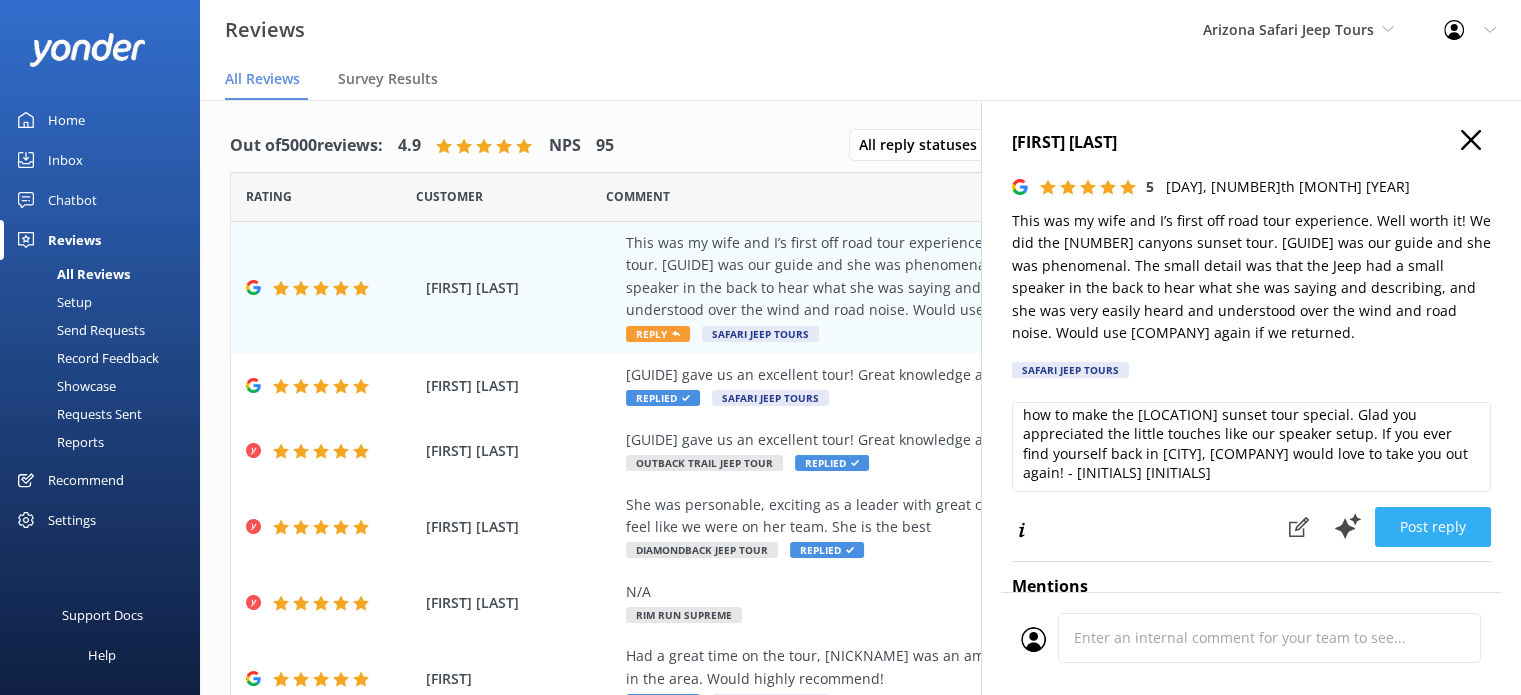 click on "Post reply" at bounding box center (1433, 527) 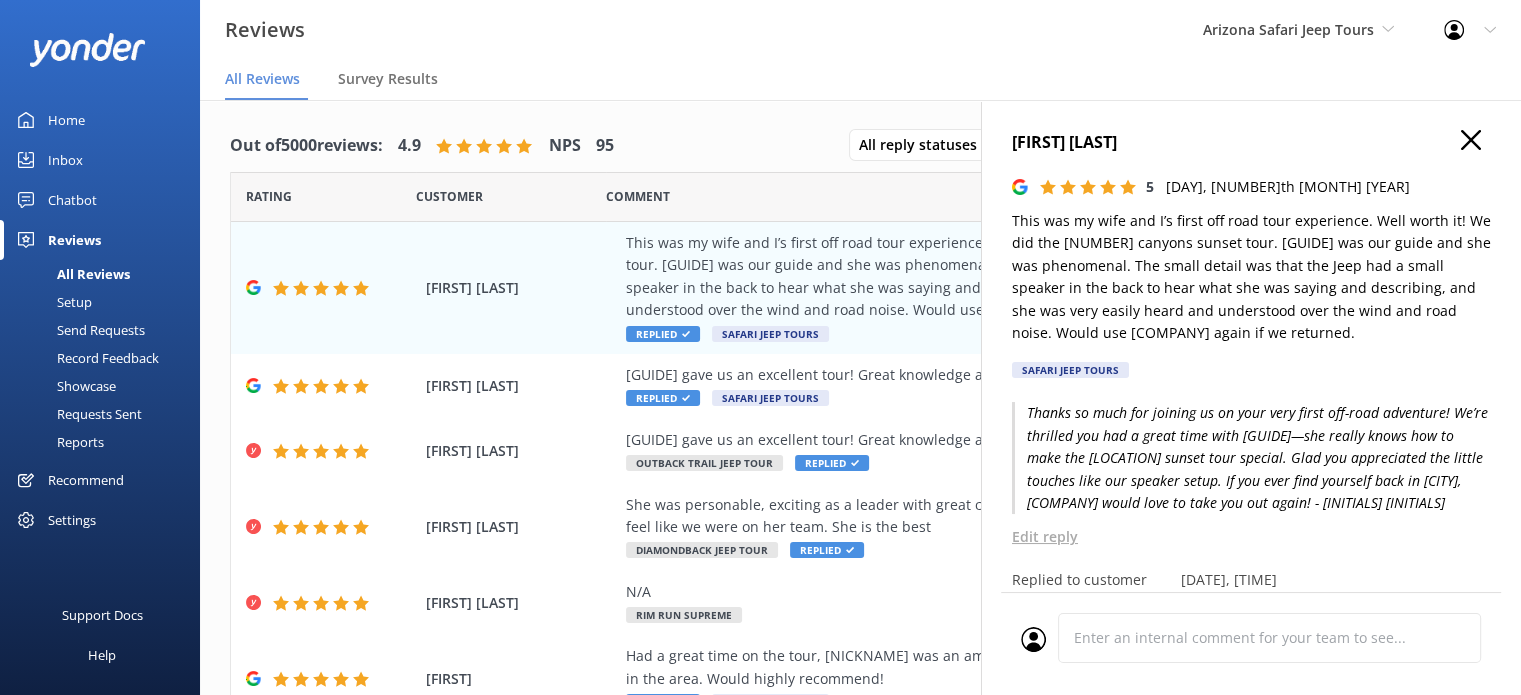 click 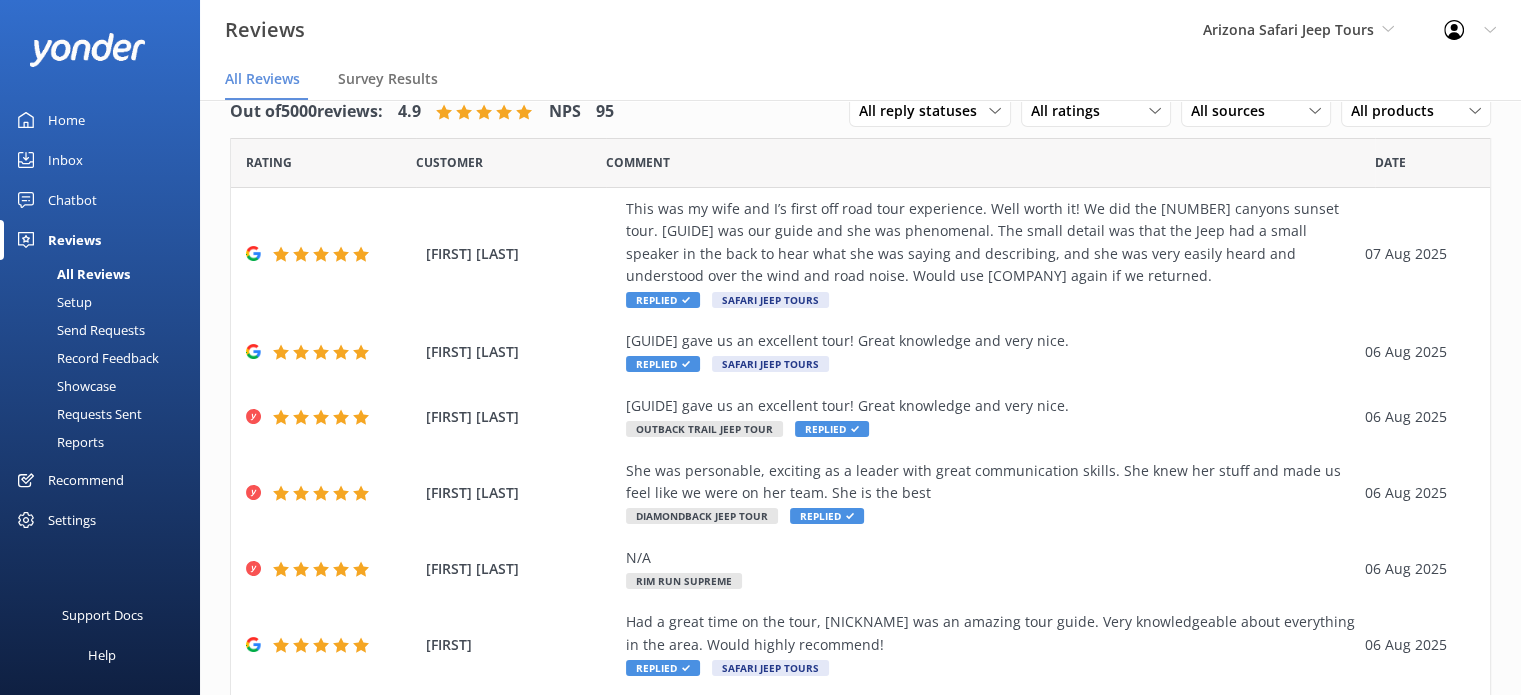 scroll, scrollTop: 0, scrollLeft: 0, axis: both 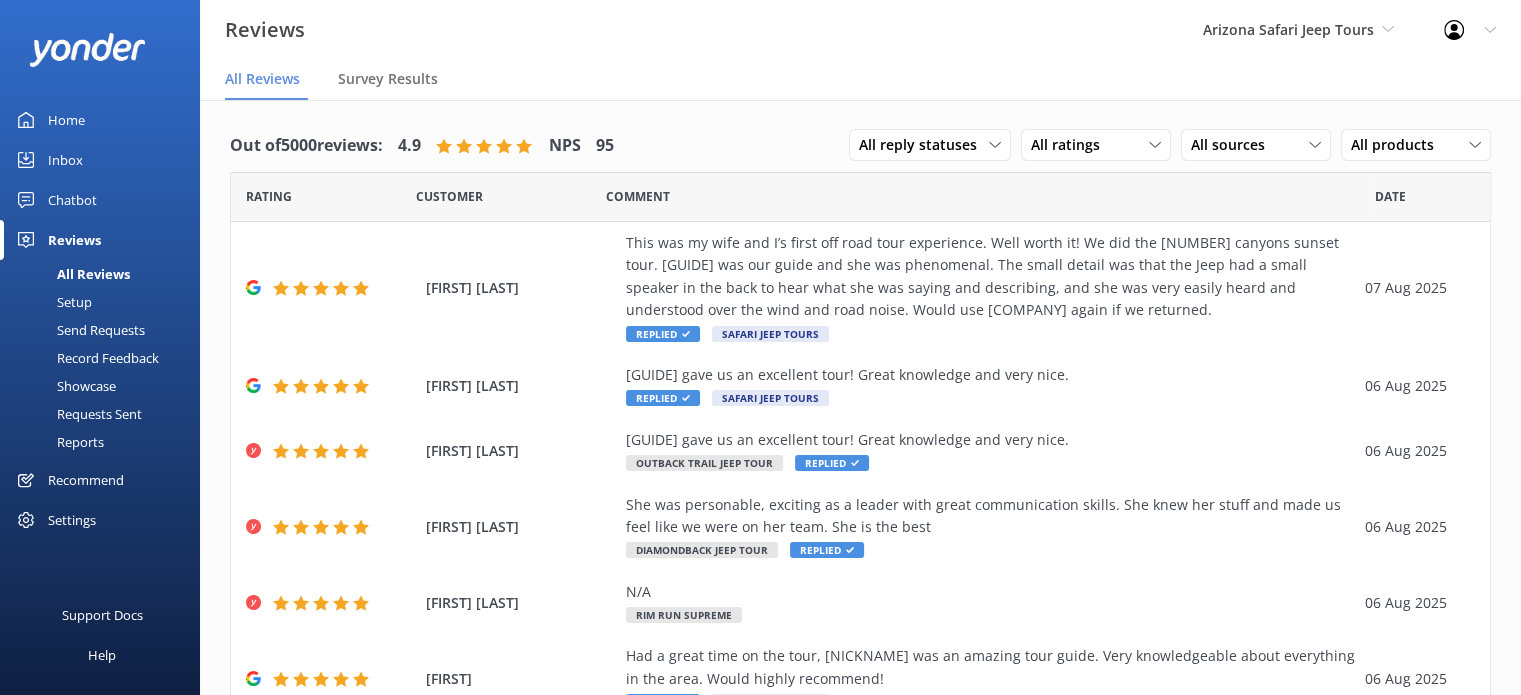 drag, startPoint x: 40, startPoint y: 118, endPoint x: 117, endPoint y: 128, distance: 77.64664 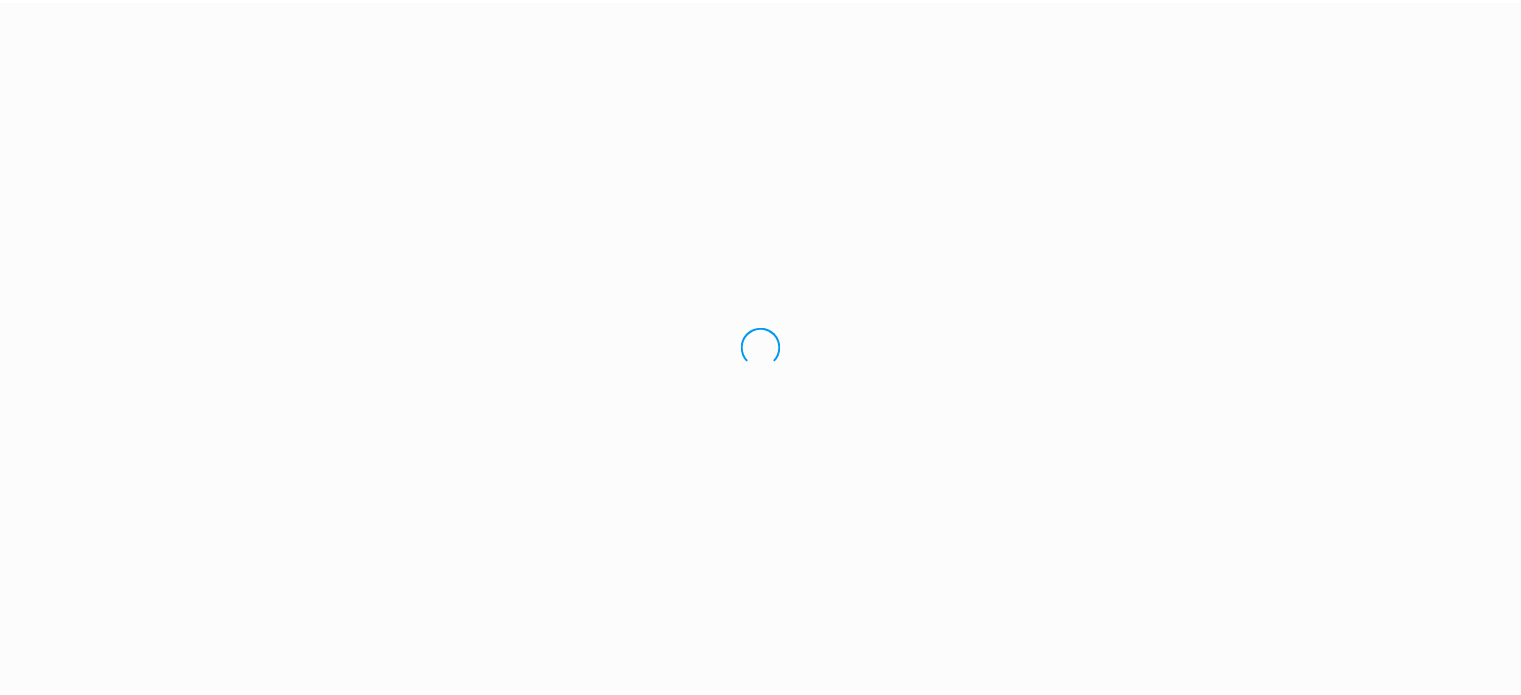 scroll, scrollTop: 0, scrollLeft: 0, axis: both 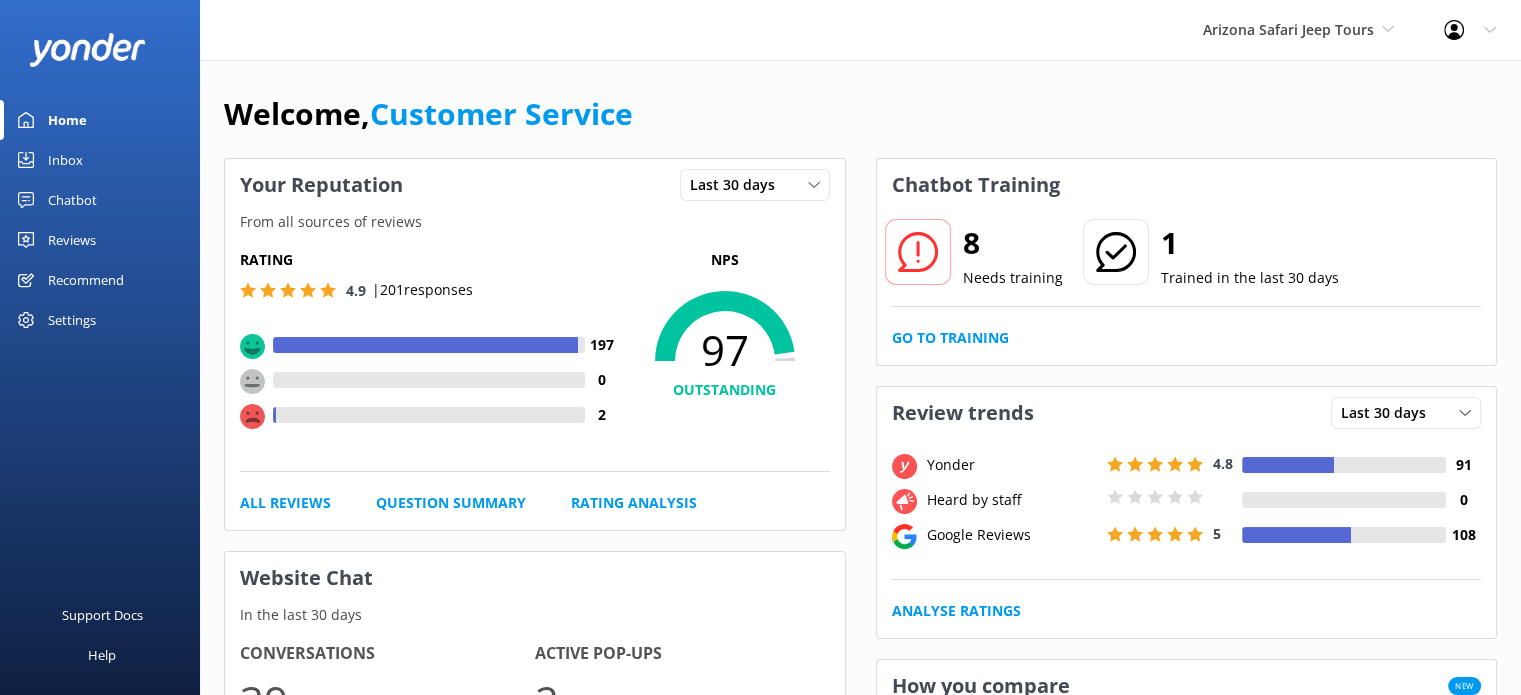 click on "Reviews" at bounding box center (72, 240) 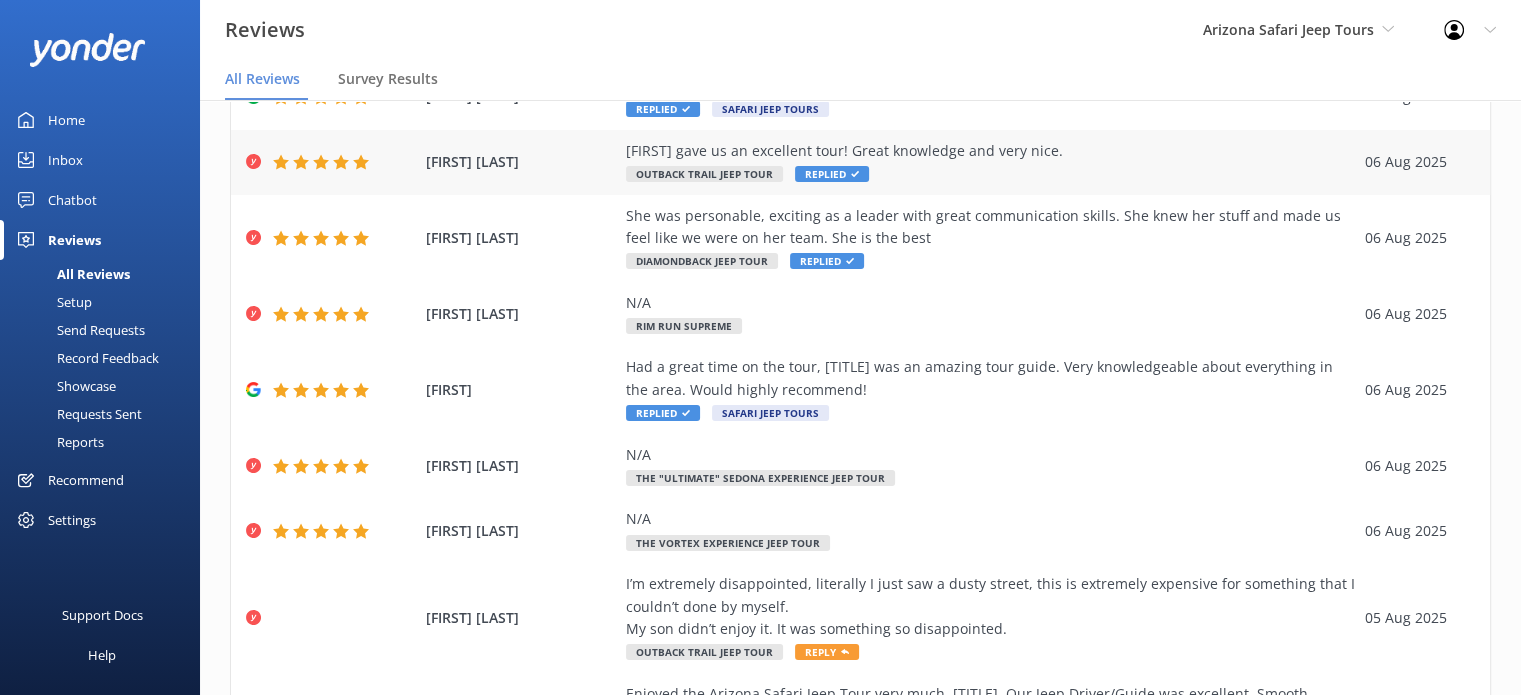 scroll, scrollTop: 0, scrollLeft: 0, axis: both 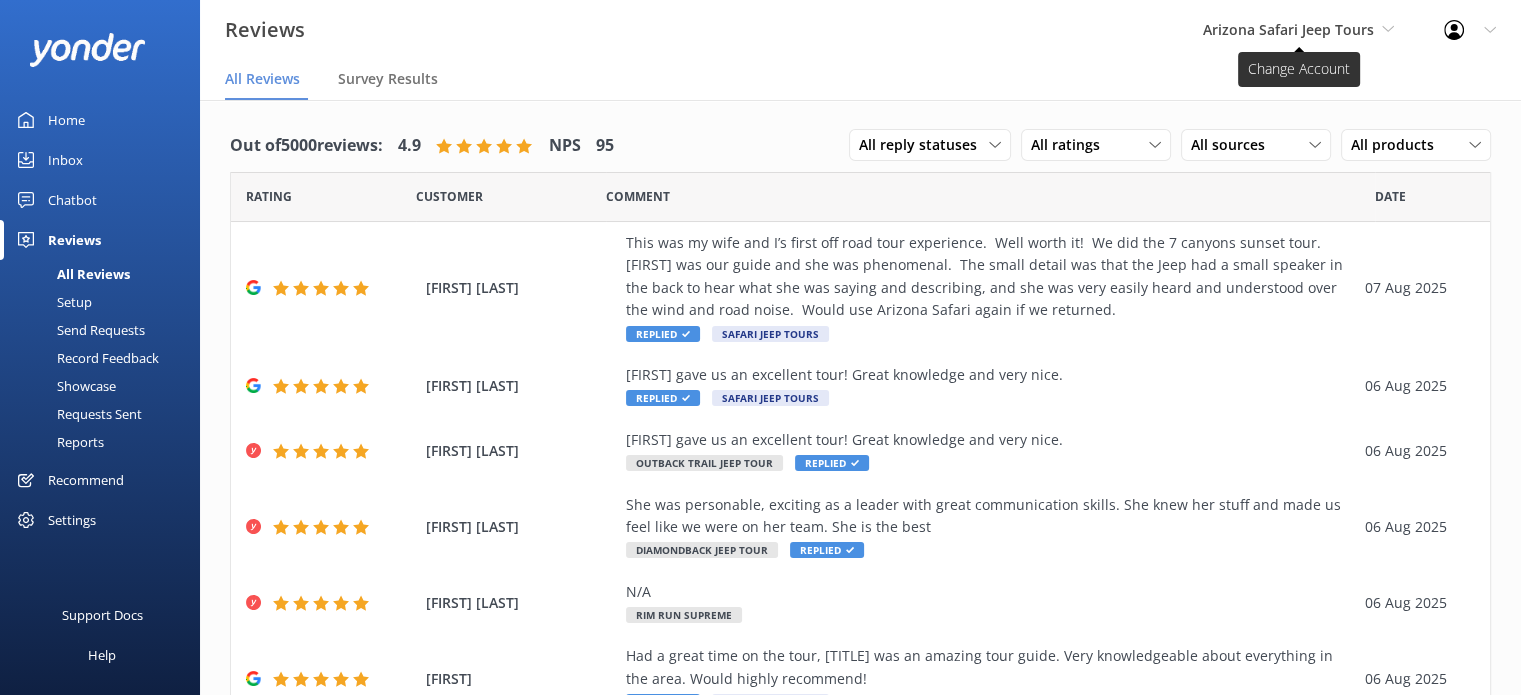 click on "Arizona Safari Jeep Tours" at bounding box center (1288, 29) 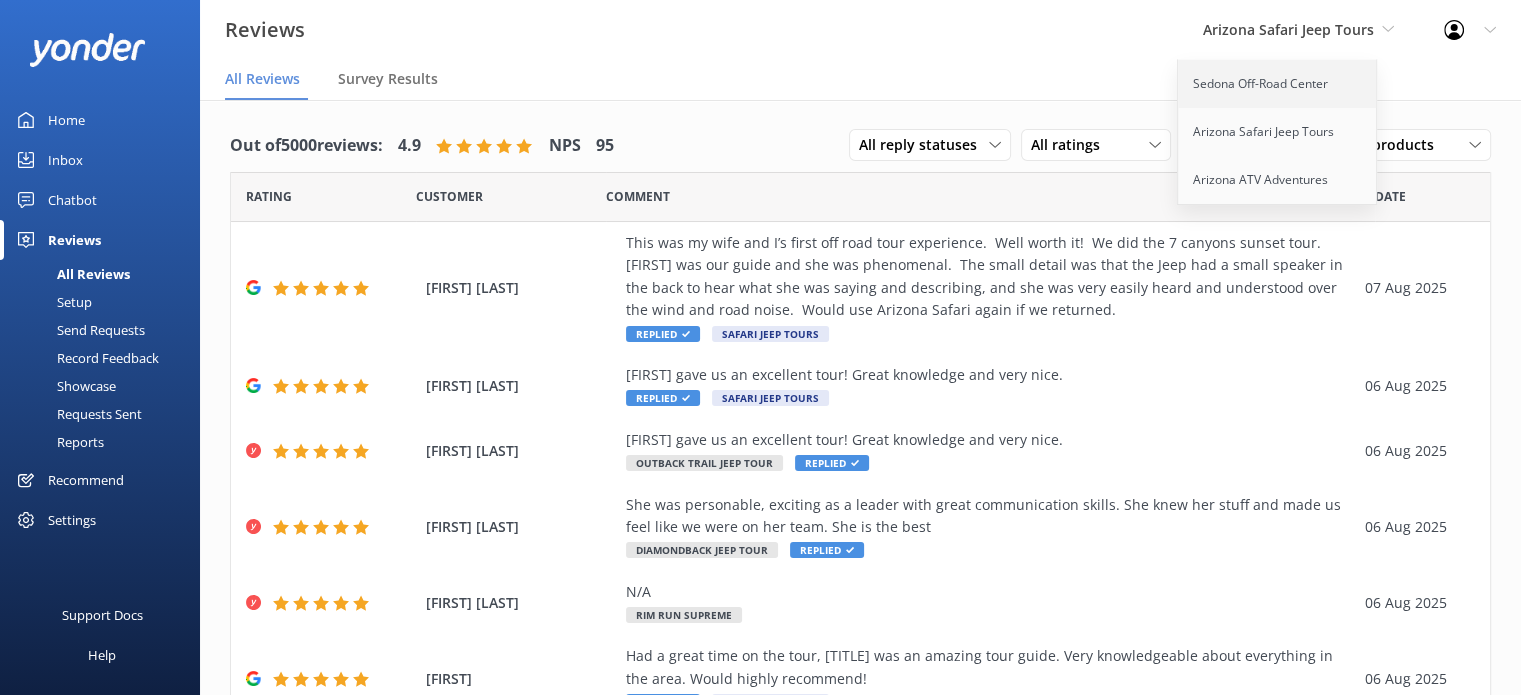 click on "Sedona Off-Road Center" at bounding box center [1278, 84] 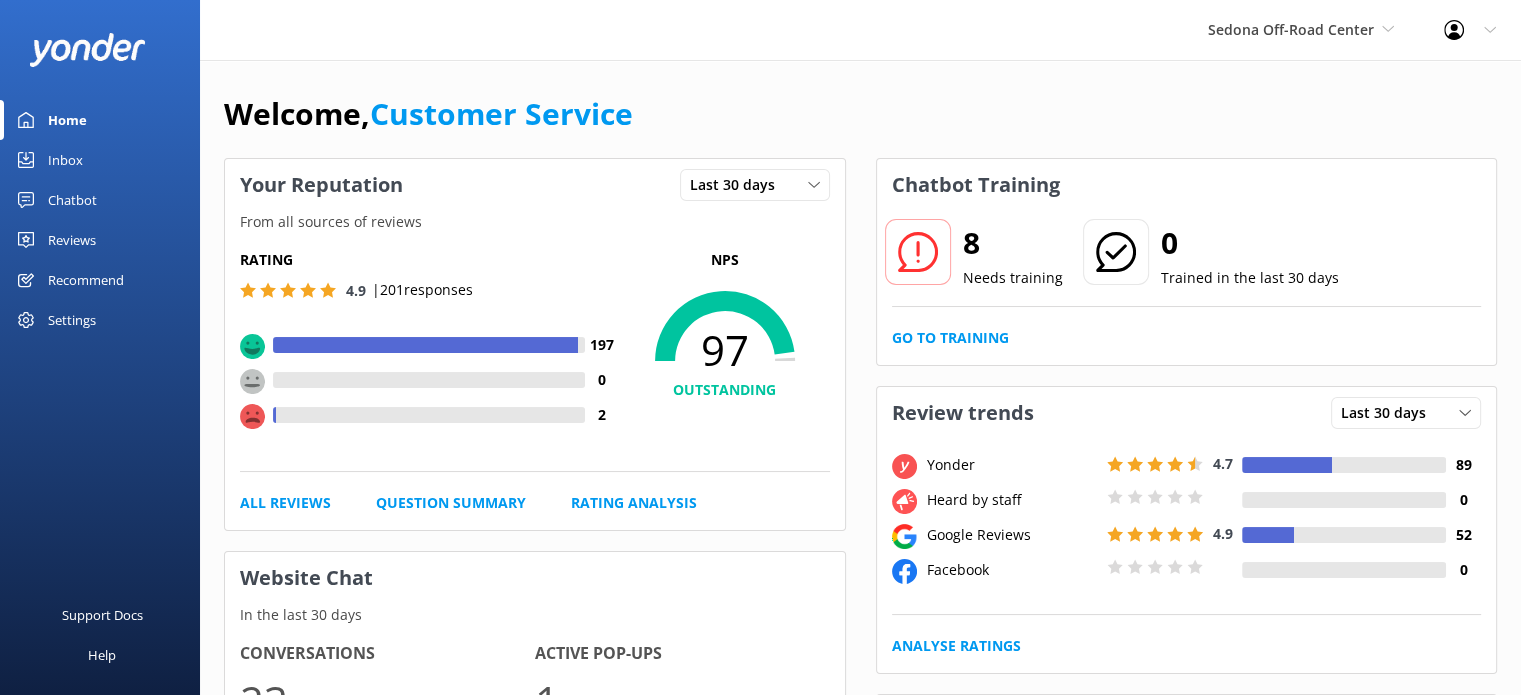 click on "Reviews" at bounding box center (72, 240) 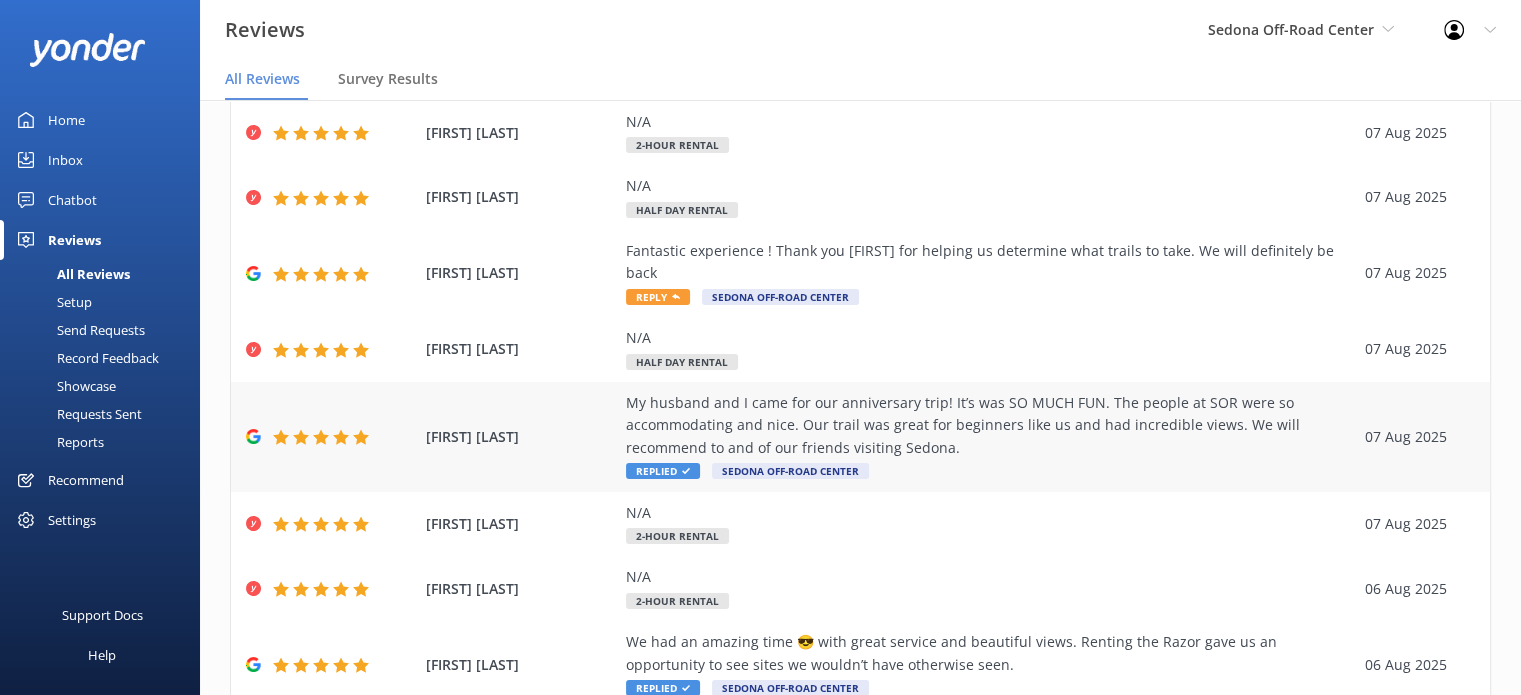 scroll, scrollTop: 264, scrollLeft: 0, axis: vertical 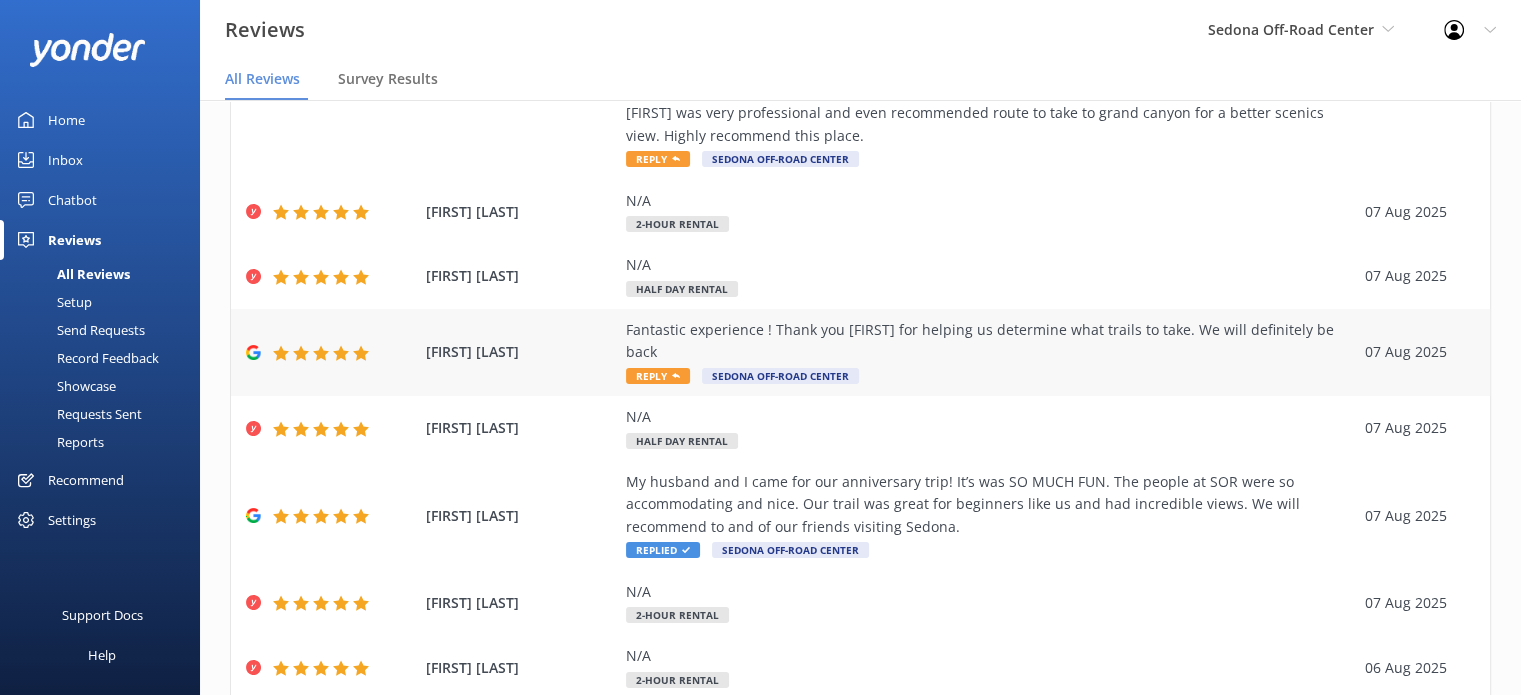 click on "Fantastic experience ! Thank you Ryan for helping us determine what trails to take. We will definitely be back" at bounding box center (990, 341) 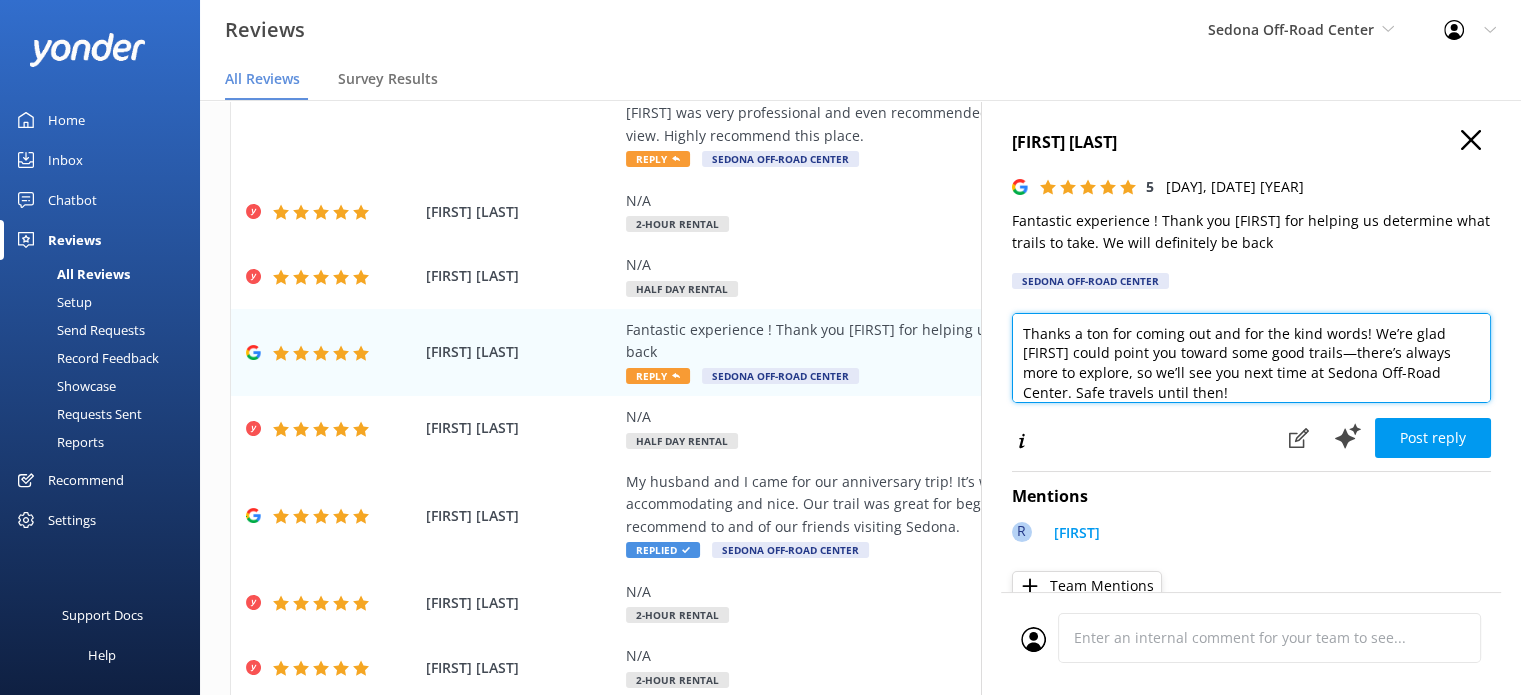 click on "Thanks a ton for coming out and for the kind words! We’re glad Ryan could point you toward some good trails—there’s always more to explore, so we’ll see you next time at Sedona Off-Road Center. Safe travels until then!" at bounding box center [1251, 358] 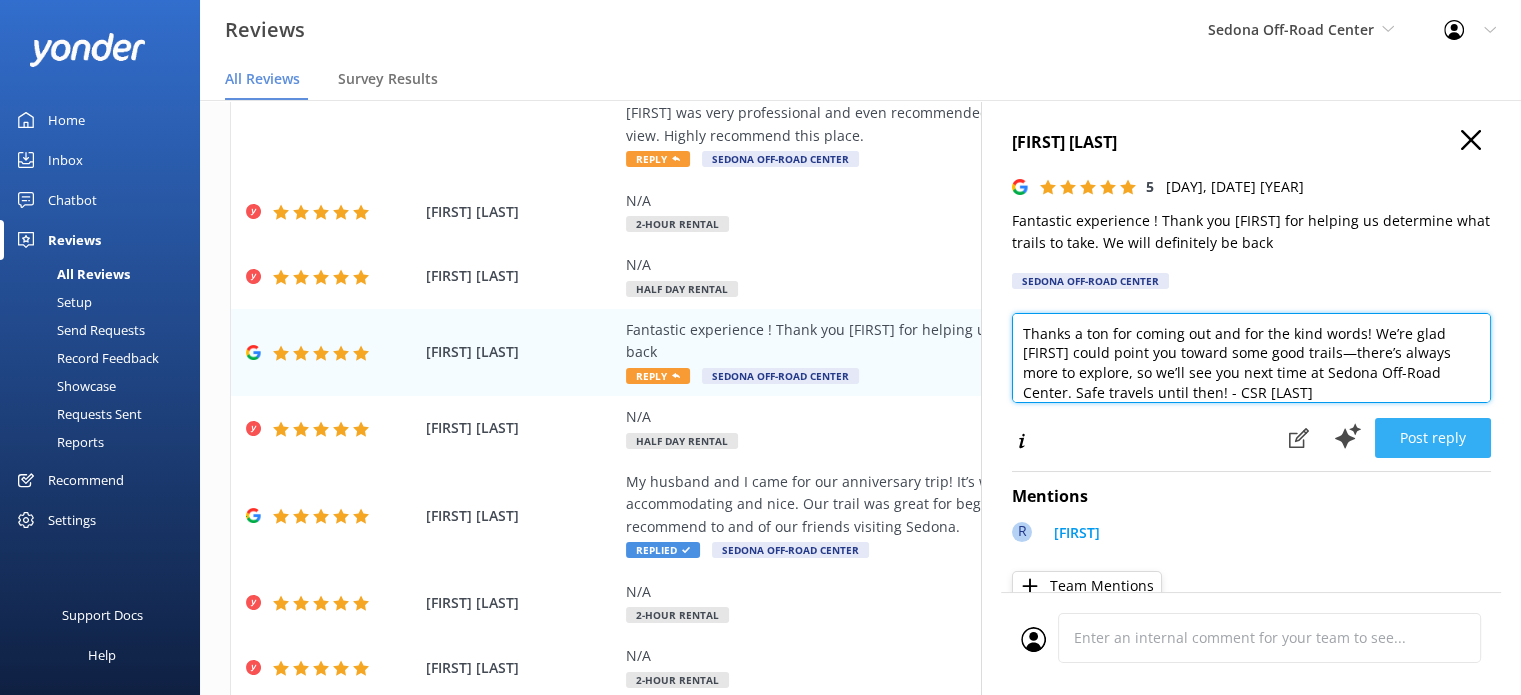 type on "Thanks a ton for coming out and for the kind words! We’re glad Ryan could point you toward some good trails—there’s always more to explore, so we’ll see you next time at Sedona Off-Road Center. Safe travels until then! - CSR Priscila" 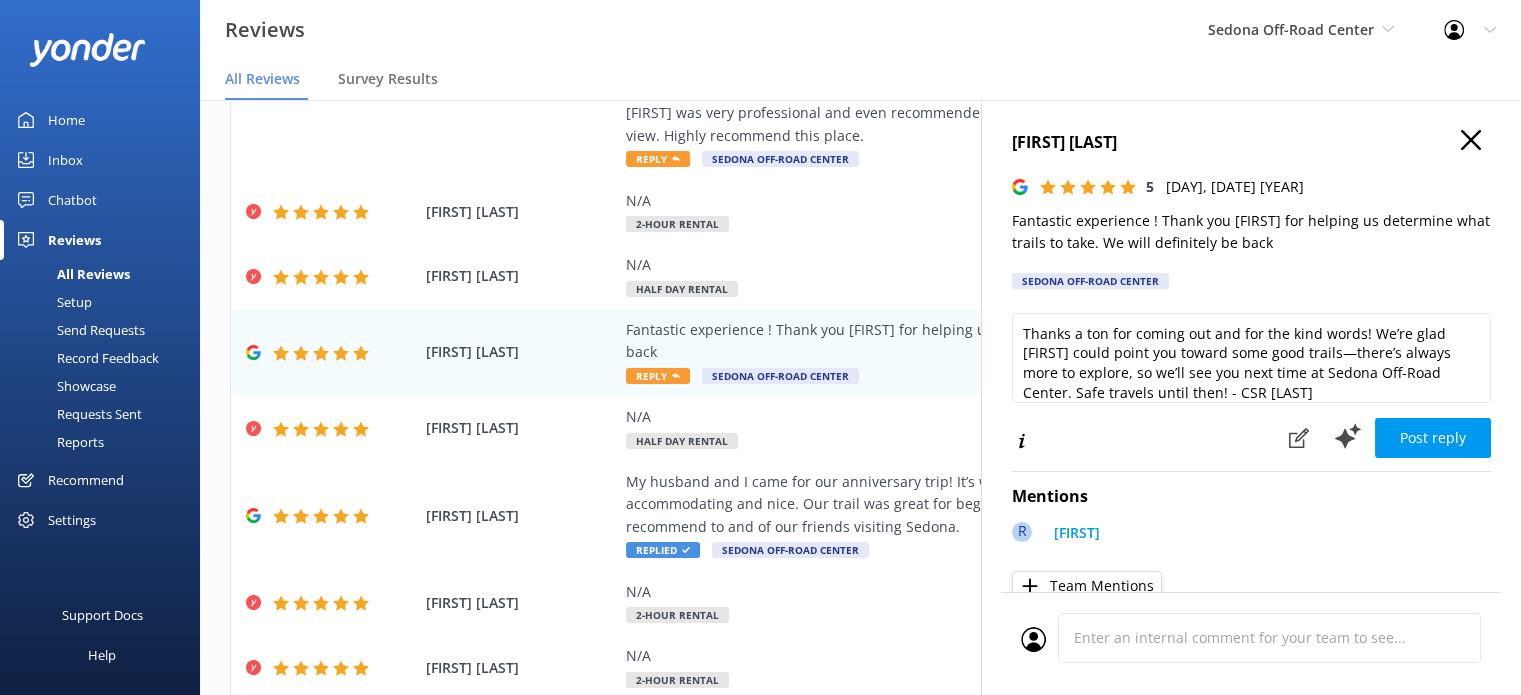 click on "Post reply" at bounding box center (1433, 438) 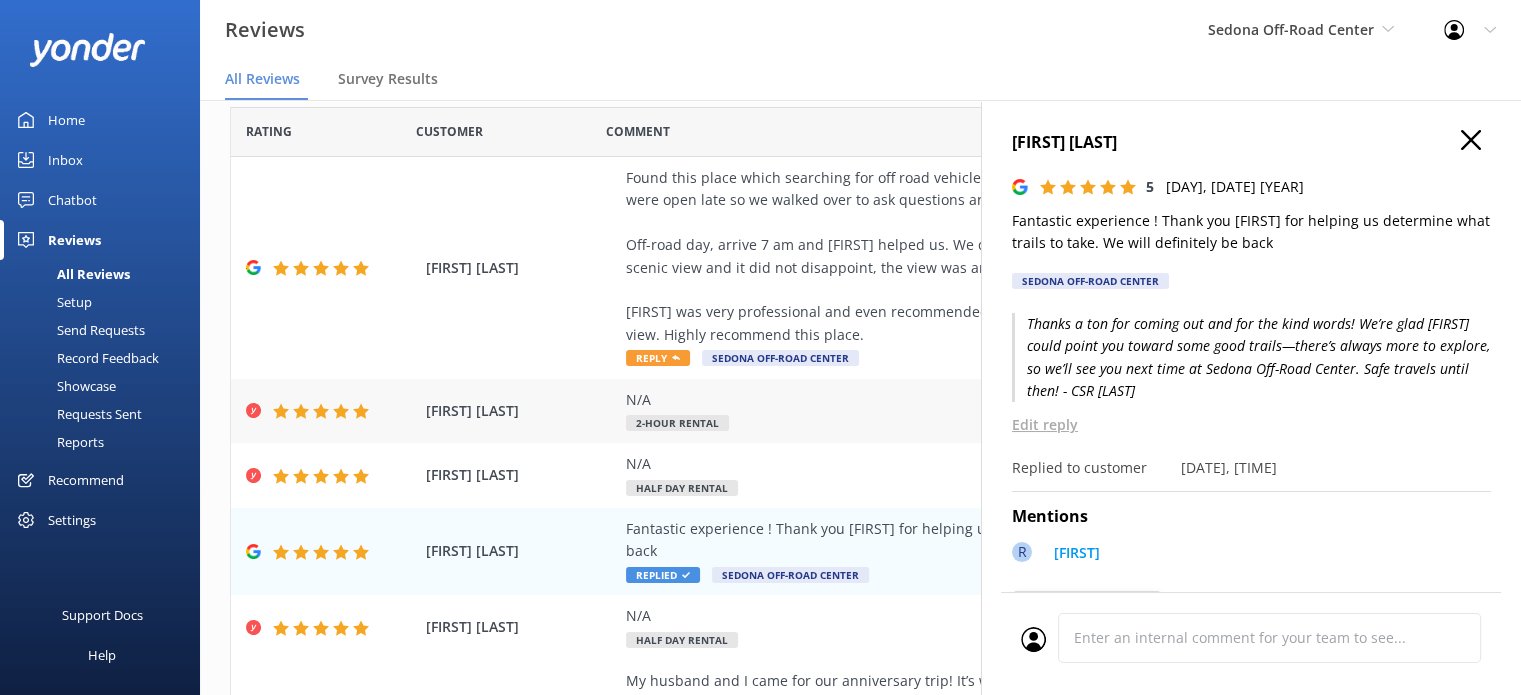 scroll, scrollTop: 64, scrollLeft: 0, axis: vertical 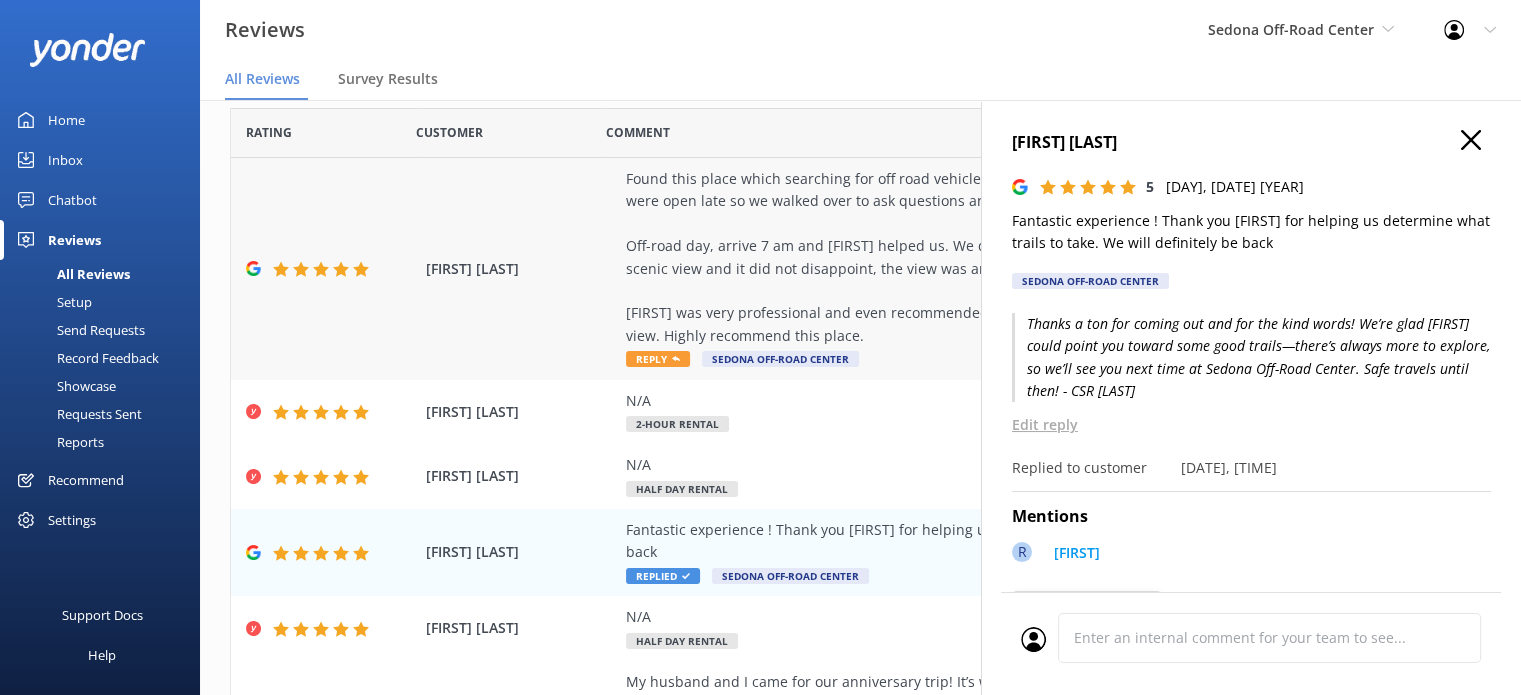 click on "Found this place which searching for off road vehicle and it was just  down the street of our hotel. Glad they were open late so we walked over to ask questions and Ryan was nice and showed us options.
Off-road day, arrive 7 am and Jay helped us. We decided to do the Schnebly hill road which have a great scenic view and it did not disappoint, the view was amazing.
Jay was very professional and even recommended route to take to grand canyon for a better scenics view. Highly recommend this place." at bounding box center [990, 257] 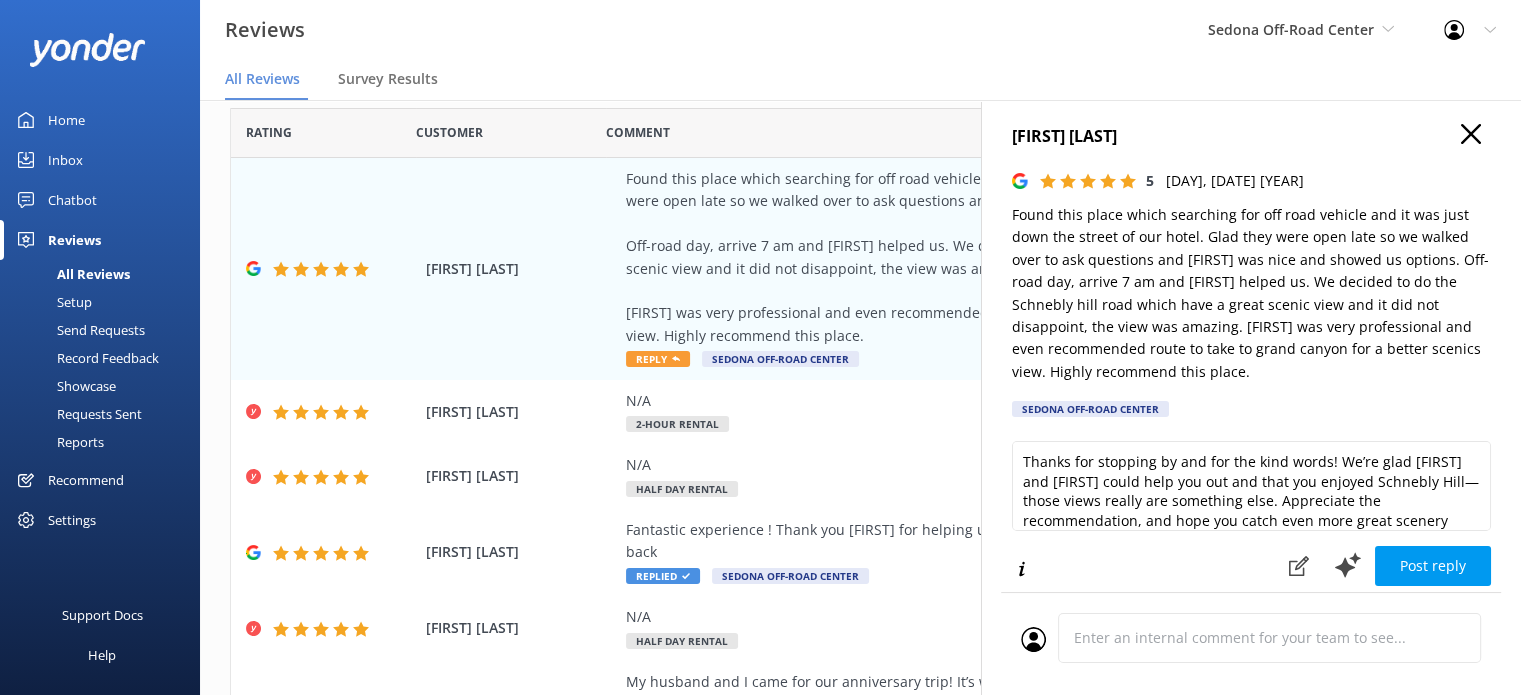 scroll, scrollTop: 0, scrollLeft: 0, axis: both 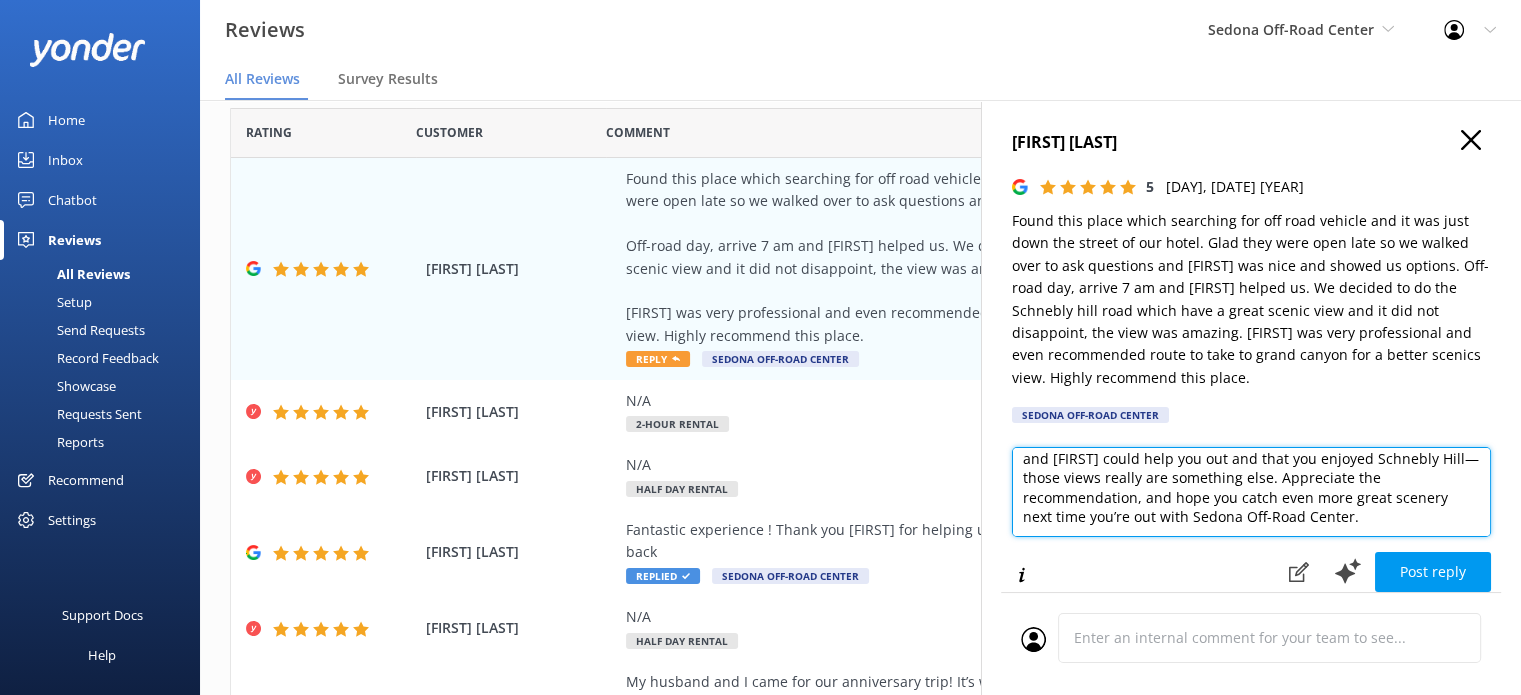 click on "Thanks for stopping by and for the kind words! We’re glad Ryan and Jay could help you out and that you enjoyed Schnebly Hill—those views really are something else. Appreciate the recommendation, and hope you catch even more great scenery next time you’re out with Sedona Off-Road Center." at bounding box center (1251, 492) 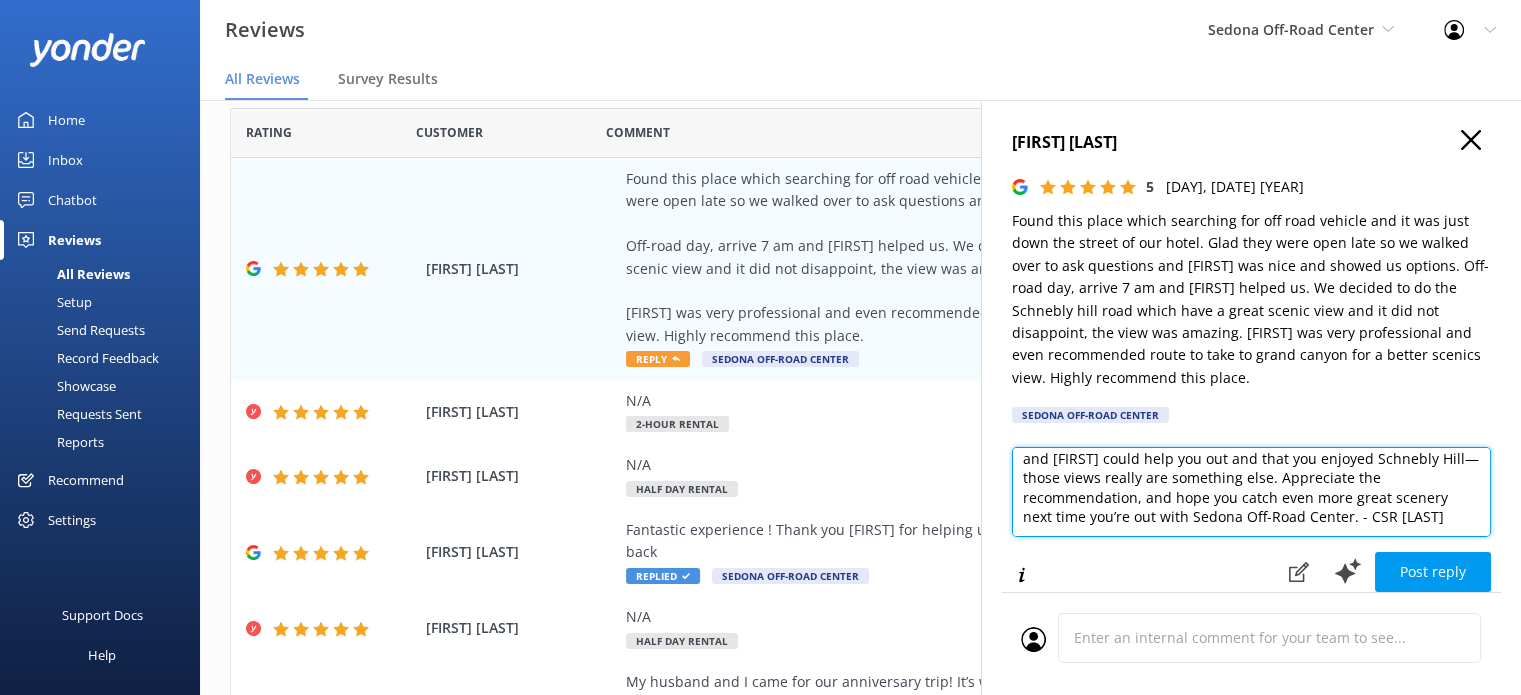 scroll, scrollTop: 14, scrollLeft: 0, axis: vertical 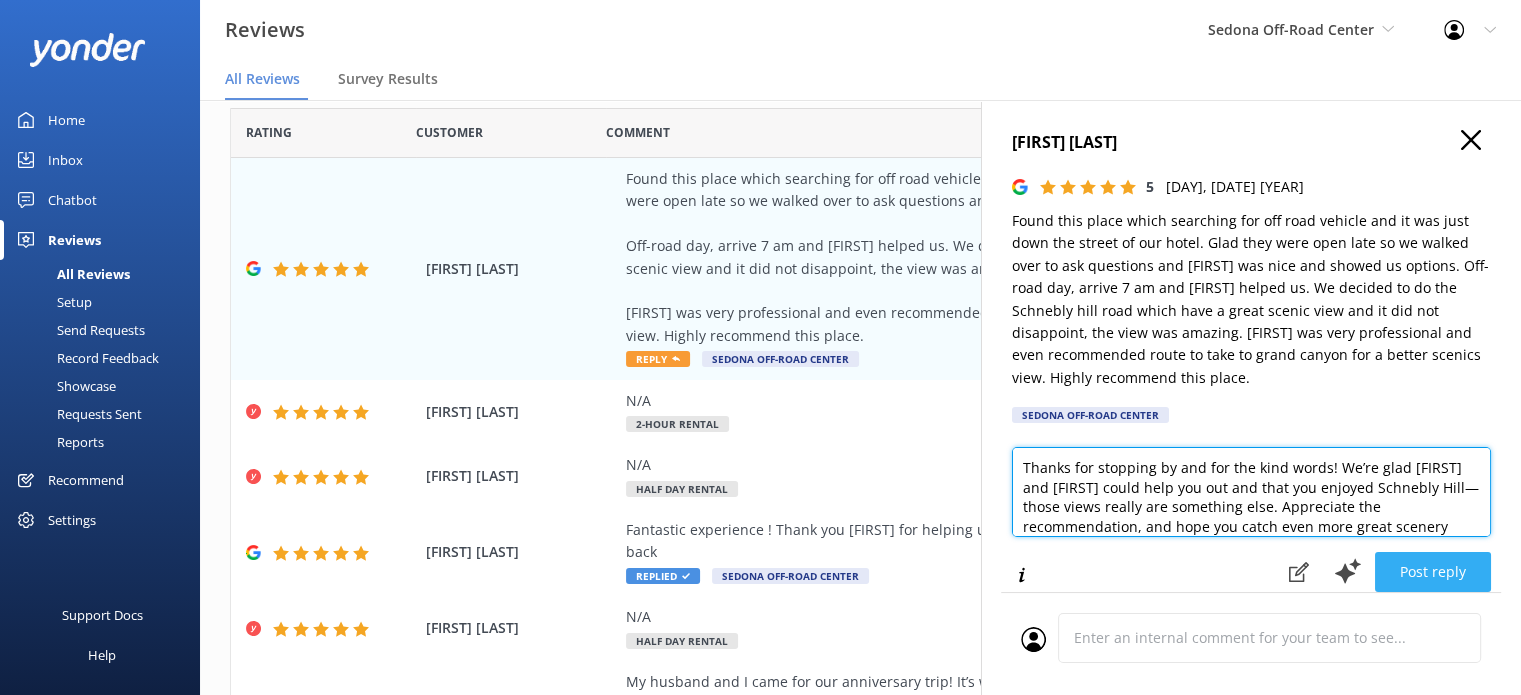 type on "Thanks for stopping by and for the kind words! We’re glad Ryan and Jay could help you out and that you enjoyed Schnebly Hill—those views really are something else. Appreciate the recommendation, and hope you catch even more great scenery next time you’re out with Sedona Off-Road Center. - CSR Priscila" 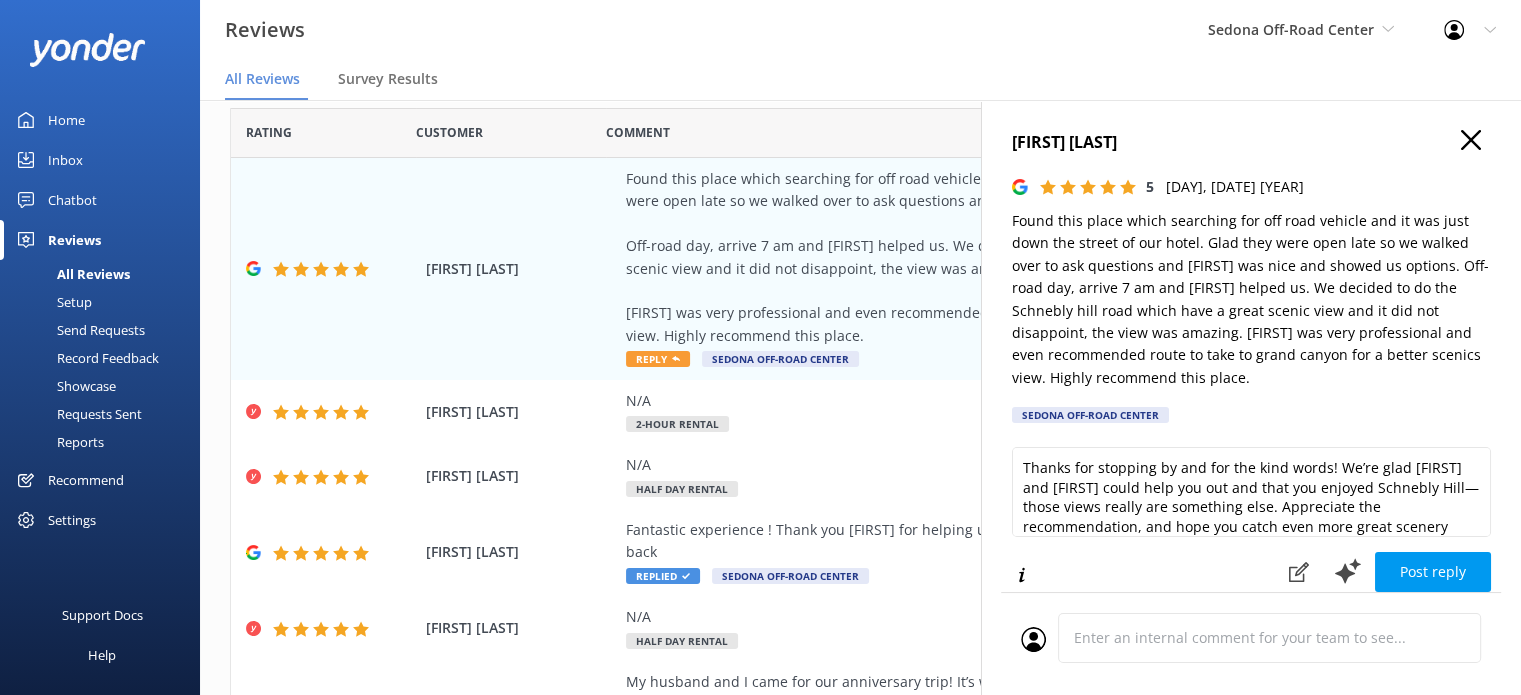 drag, startPoint x: 1432, startPoint y: 573, endPoint x: 1432, endPoint y: 516, distance: 57 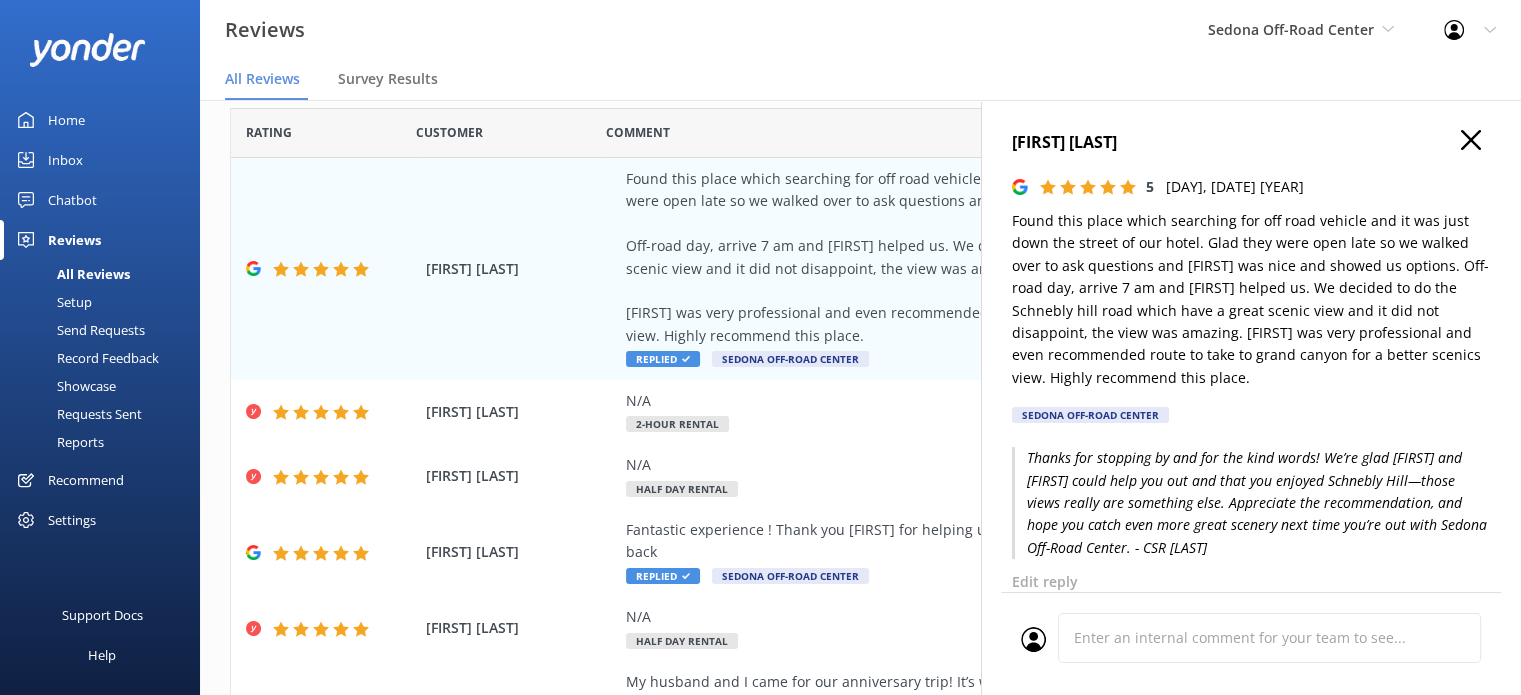 click 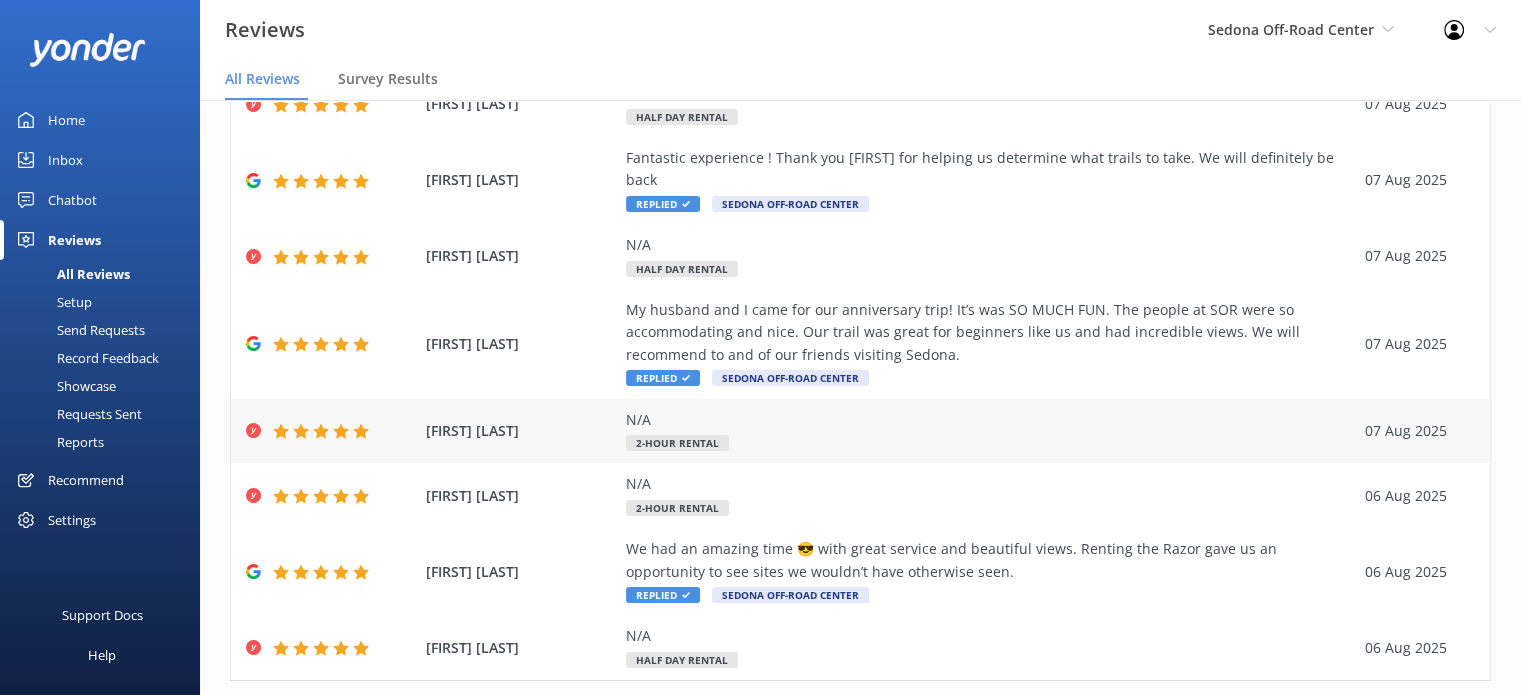 scroll, scrollTop: 464, scrollLeft: 0, axis: vertical 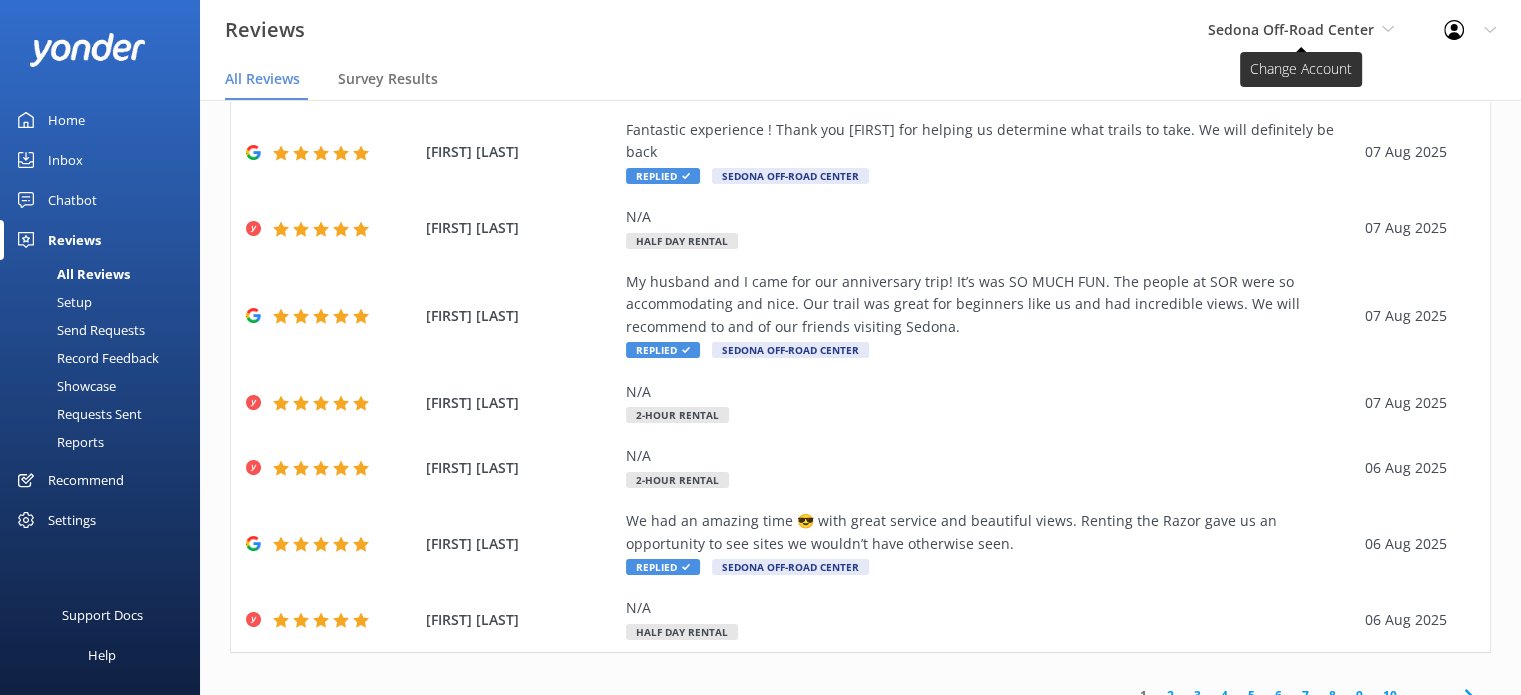 click on "Sedona Off-Road Center" at bounding box center [1291, 29] 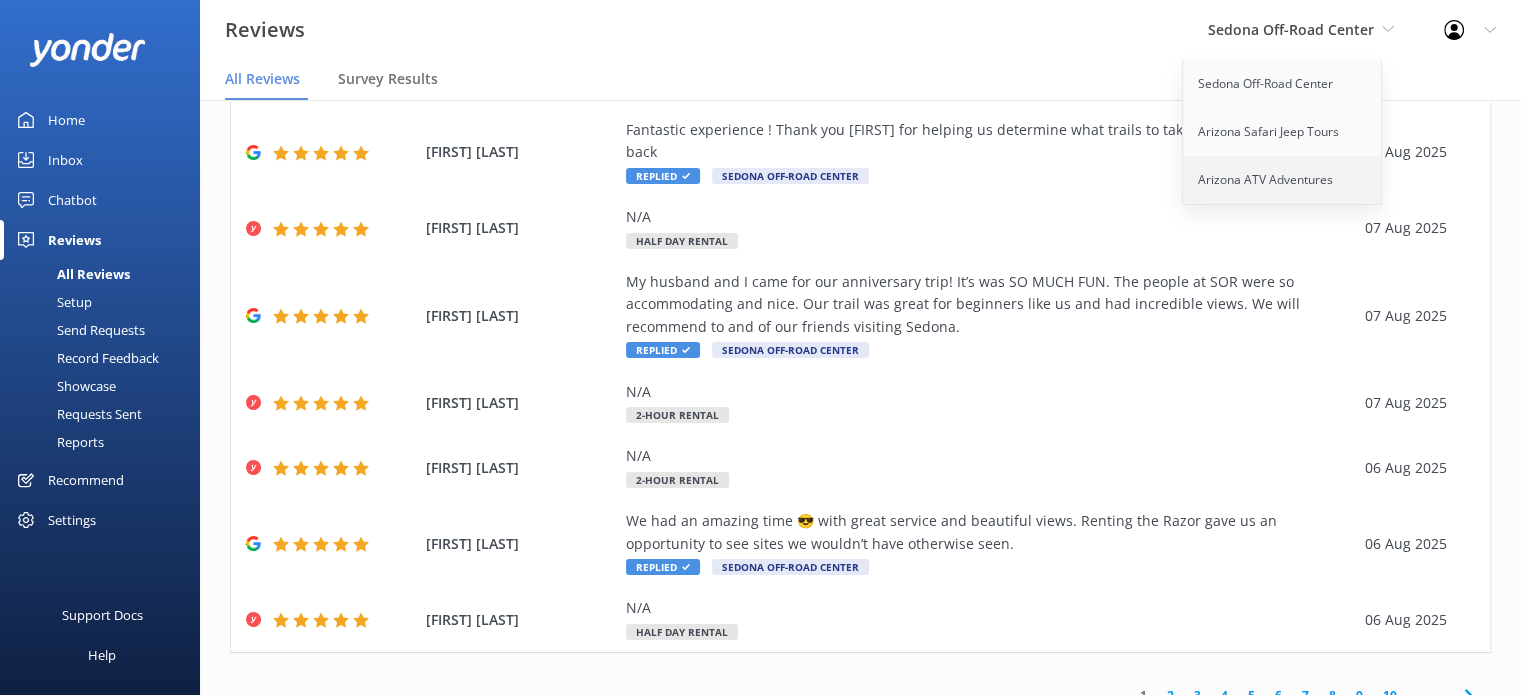 click on "Arizona ATV Adventures" at bounding box center [1283, 180] 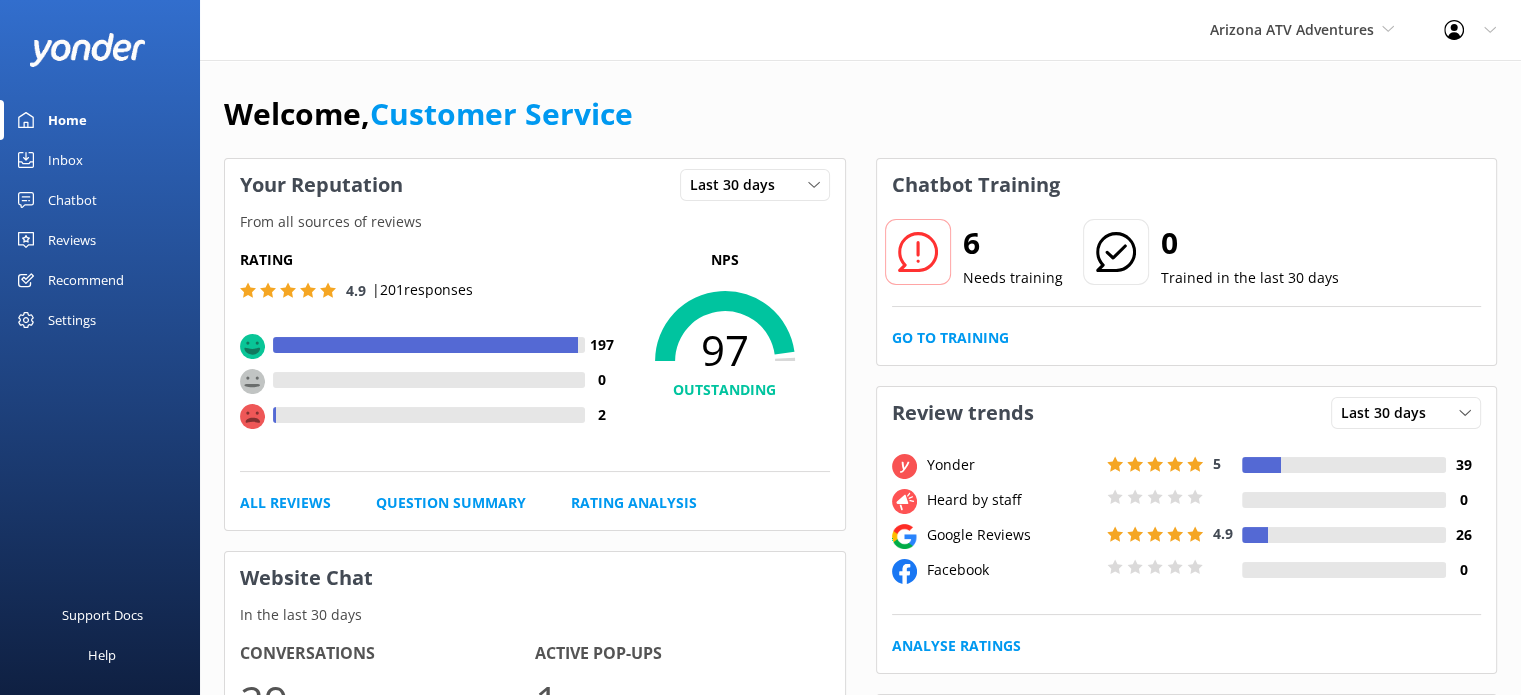 click on "Reviews" at bounding box center [72, 240] 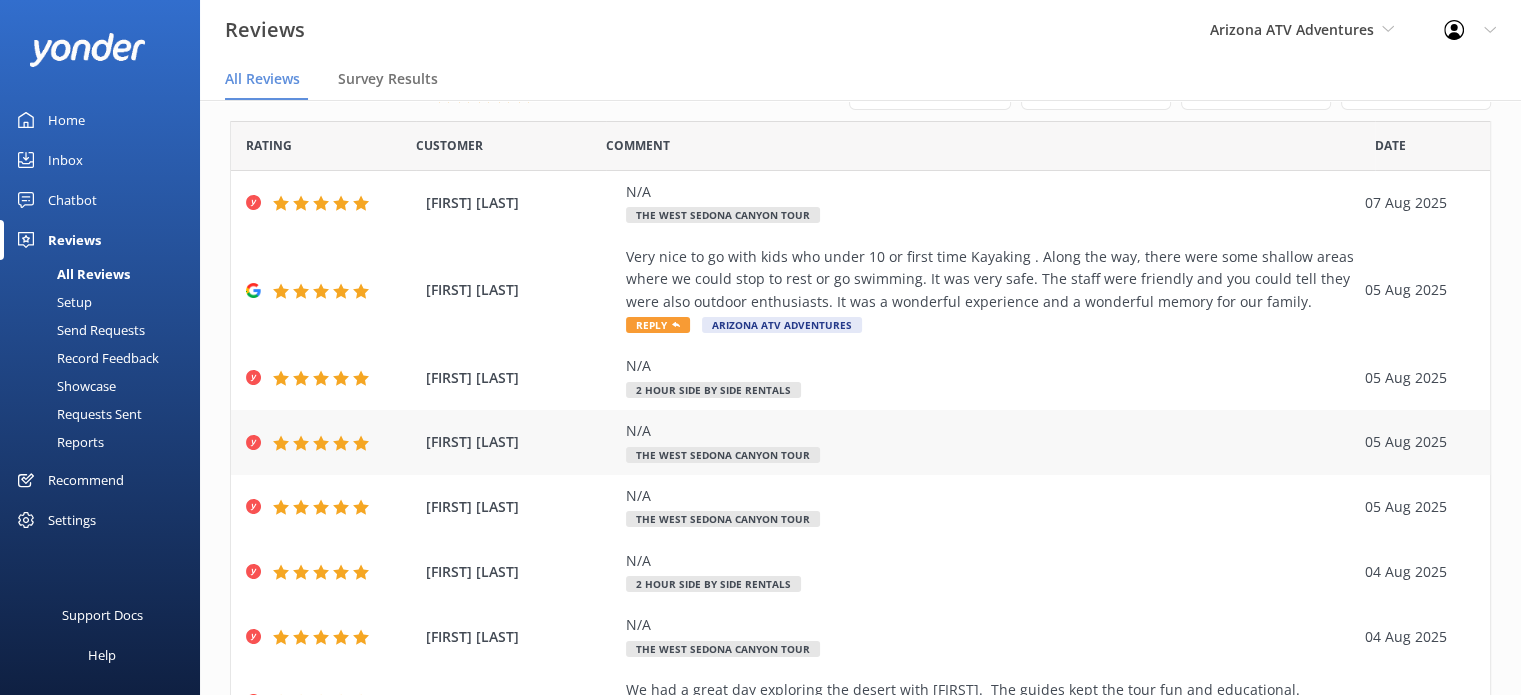 scroll, scrollTop: 0, scrollLeft: 0, axis: both 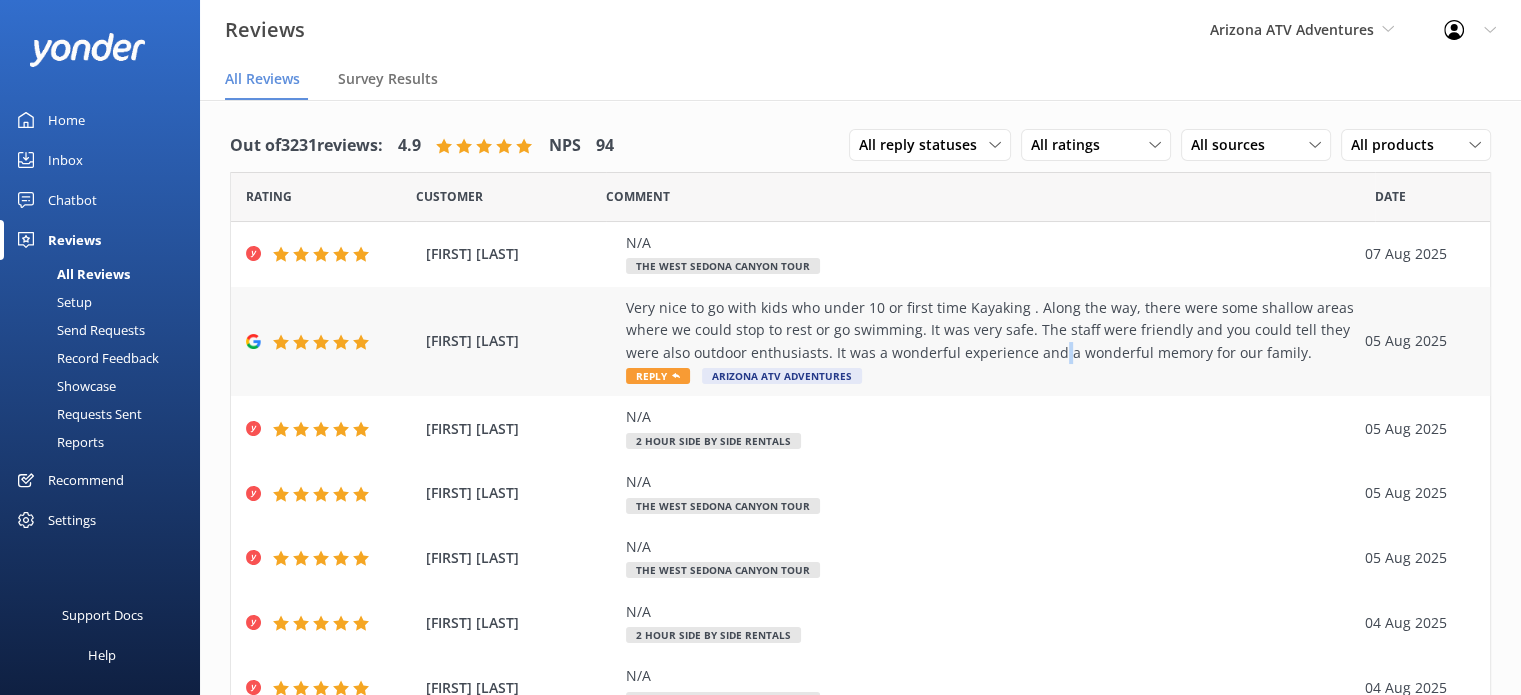 click on "Very nice to go with kids who under 10 or first time Kayaking . Along the way, there were some shallow areas where we could stop to rest or go swimming. It was very safe. The staff were friendly and you could tell they were also outdoor enthusiasts. It was a wonderful experience and a wonderful memory for our family." at bounding box center [990, 330] 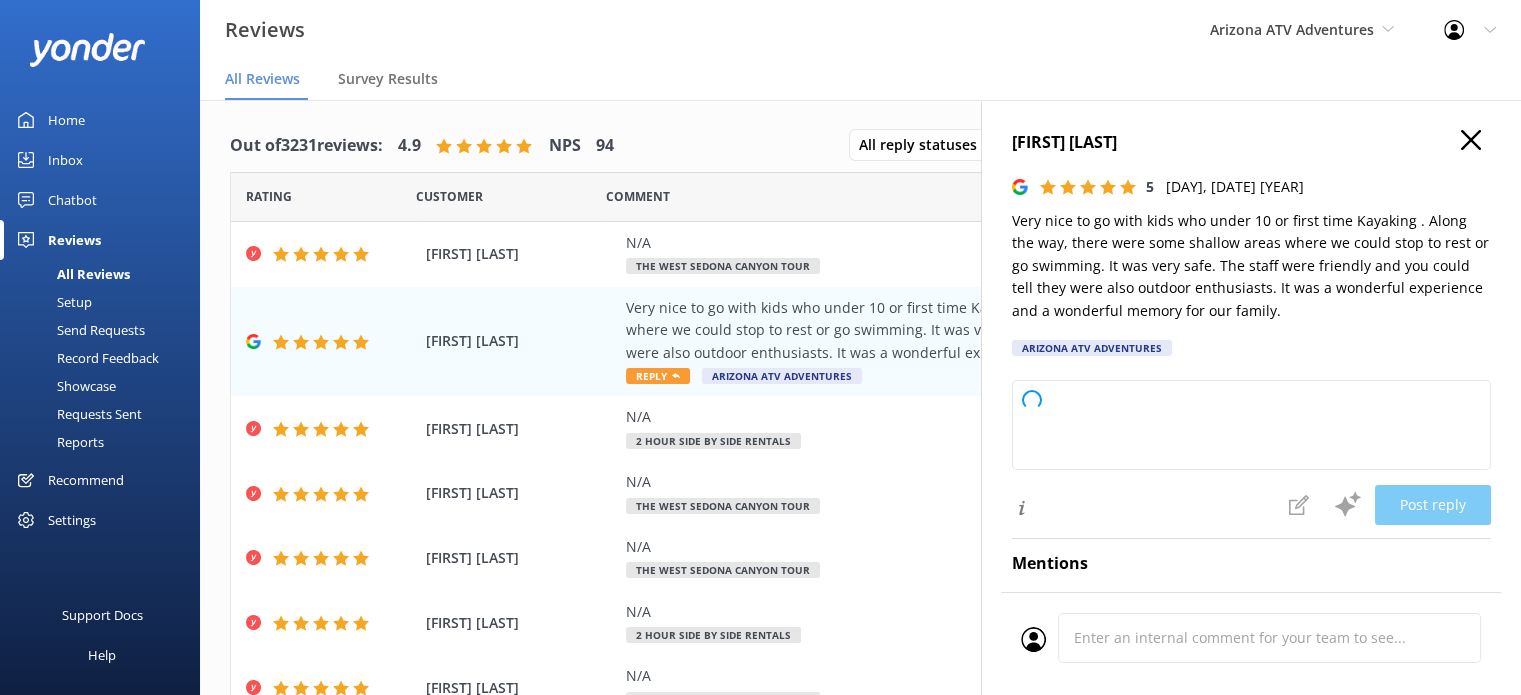 type on "Thank you so much for your wonderful review! We're delighted to hear that you and your family had a safe and memorable kayaking experience with us. Our team loves sharing the outdoors with guests of all ages, and your feedback means a lot. We hope to welcome you back for another adventure soon!" 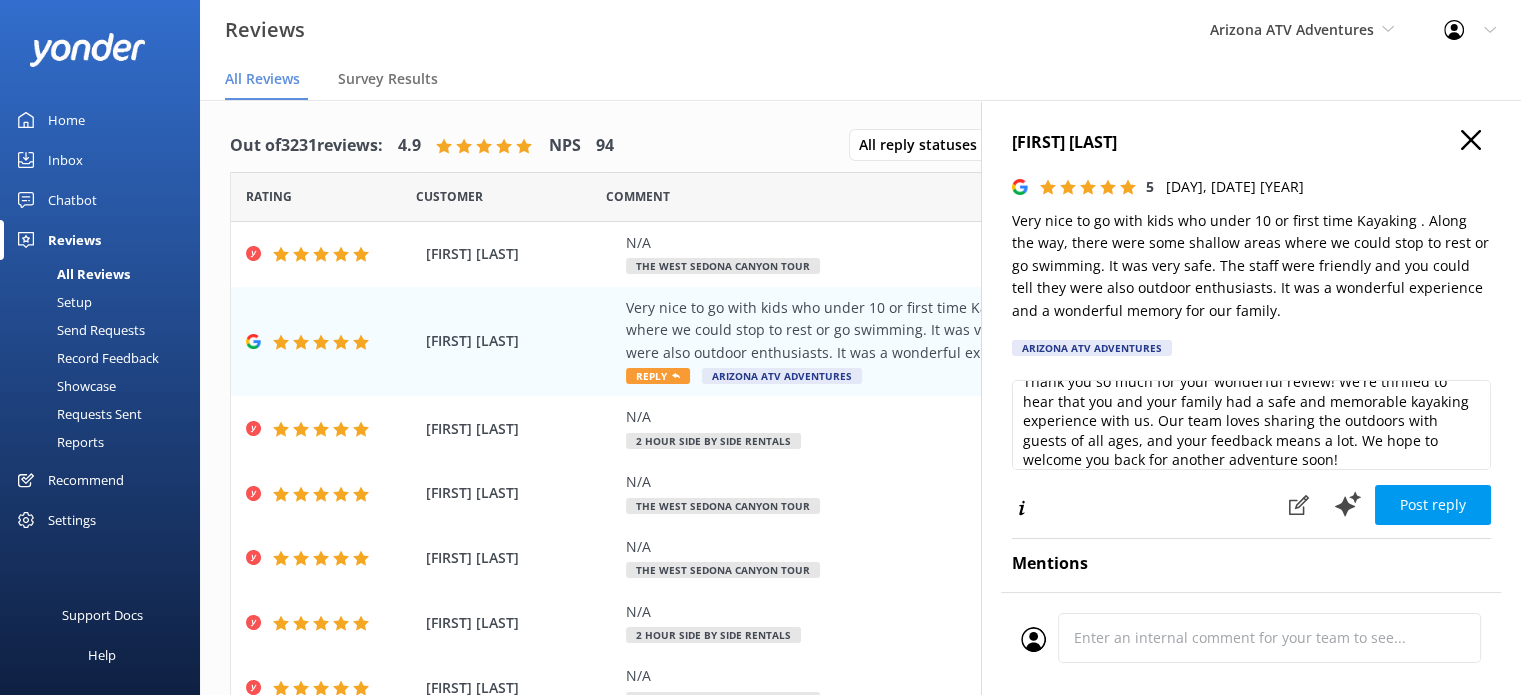 scroll, scrollTop: 29, scrollLeft: 0, axis: vertical 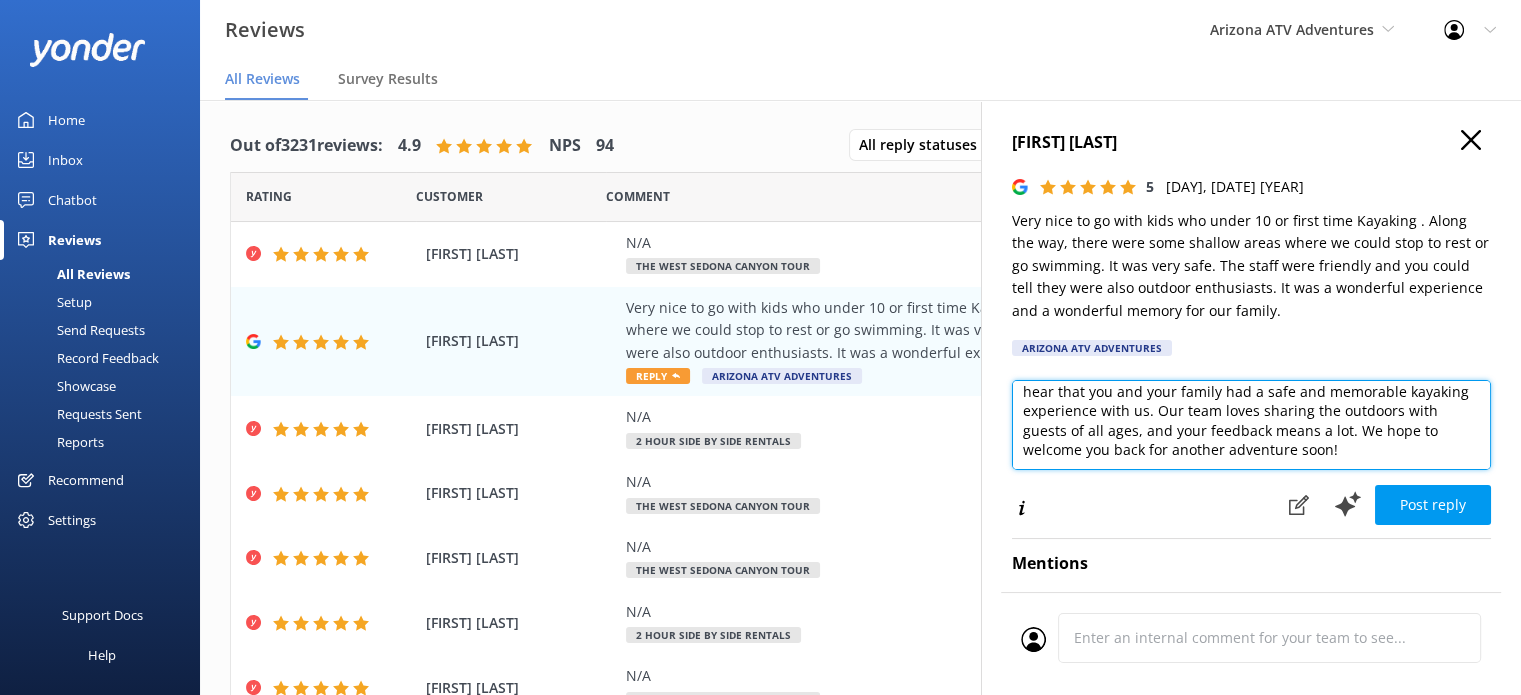 click on "Thank you so much for your wonderful review! We're delighted to hear that you and your family had a safe and memorable kayaking experience with us. Our team loves sharing the outdoors with guests of all ages, and your feedback means a lot. We hope to welcome you back for another adventure soon!" at bounding box center [1251, 425] 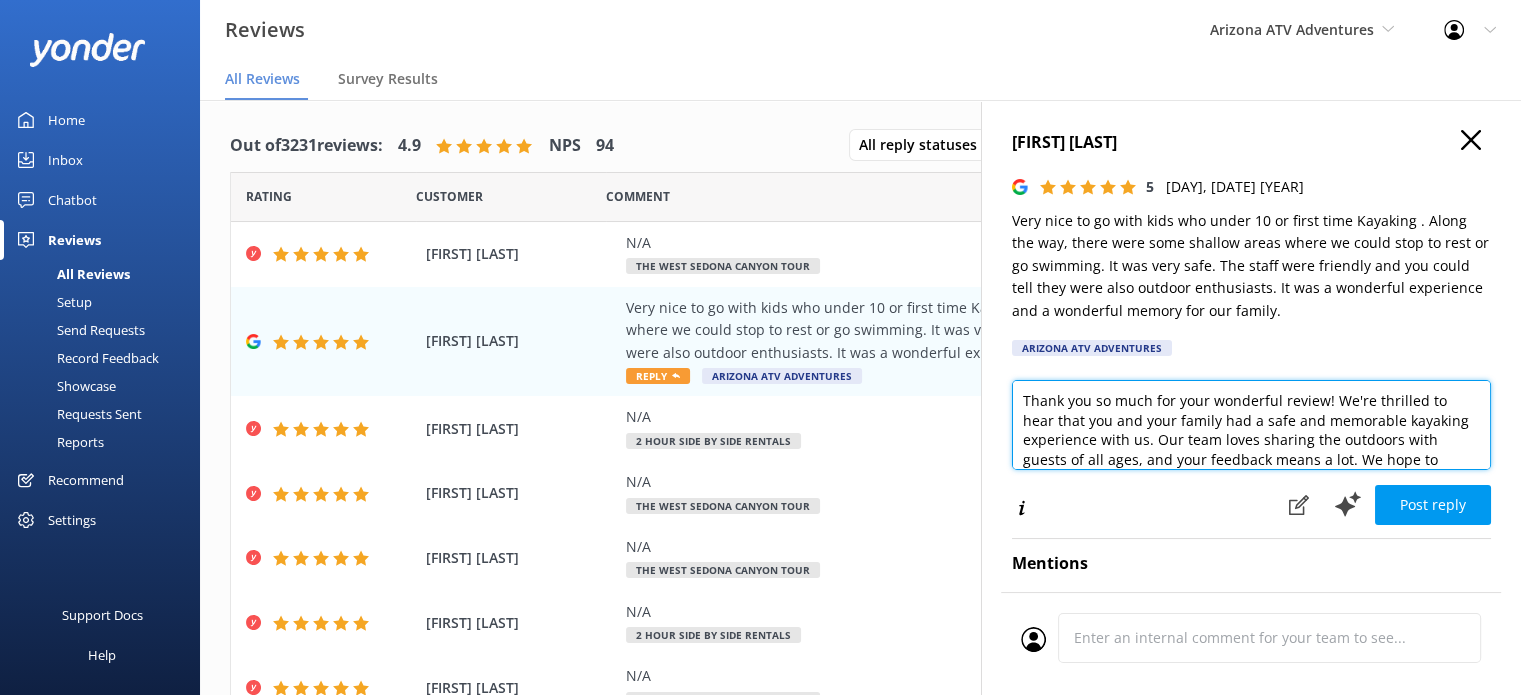 drag, startPoint x: 1428, startPoint y: 458, endPoint x: 995, endPoint y: 352, distance: 445.78583 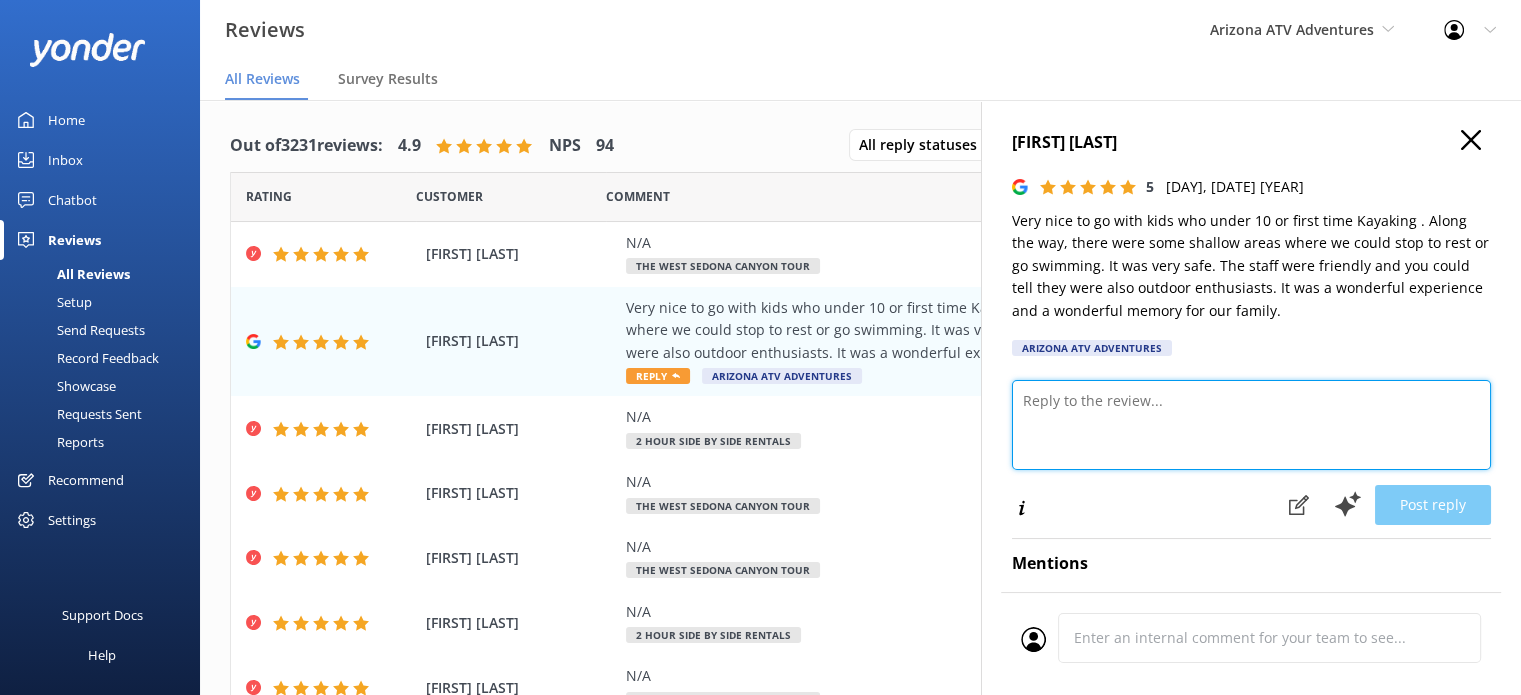 type 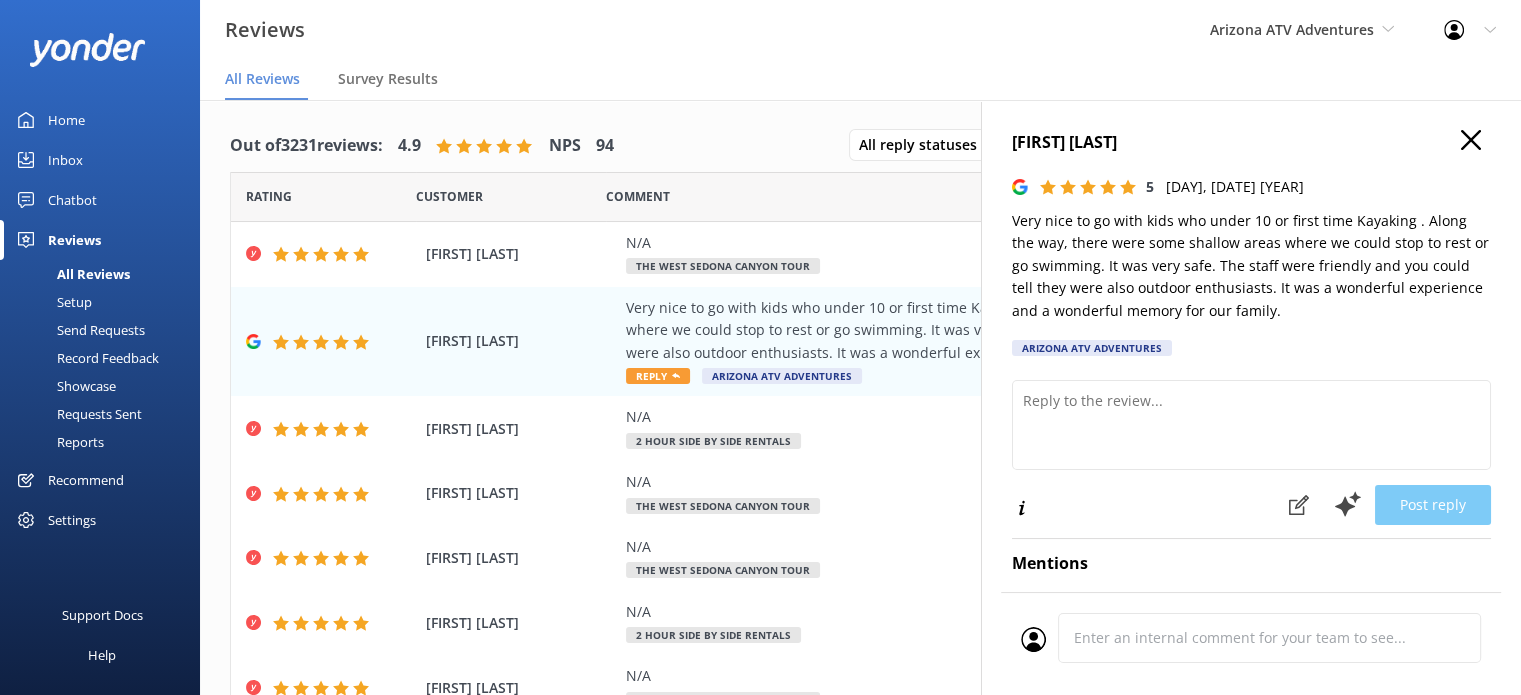 click 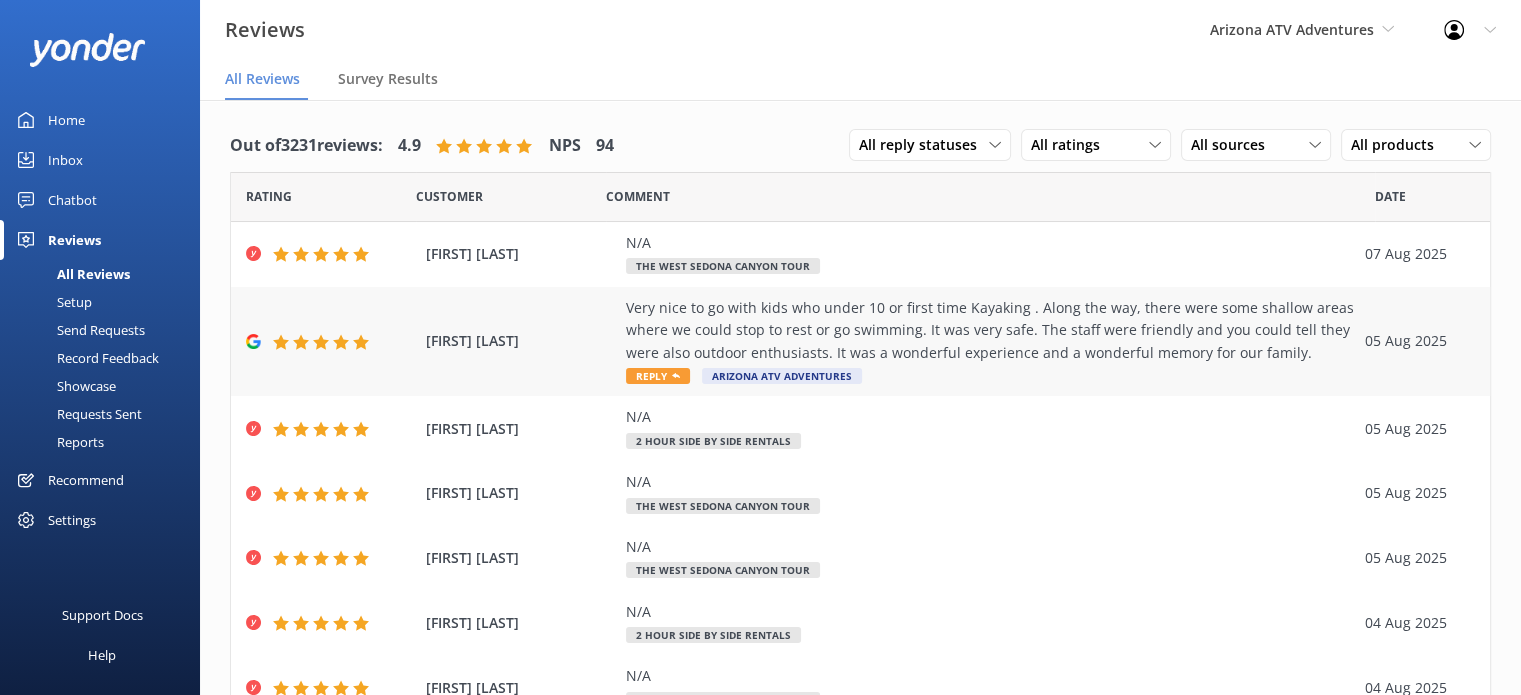 click on "Very nice to go with kids who under 10 or first time Kayaking . Along the way, there were some shallow areas where we could stop to rest or go swimming. It was very safe. The staff were friendly and you could tell they were also outdoor enthusiasts. It was a wonderful experience and a wonderful memory for our family." at bounding box center [990, 330] 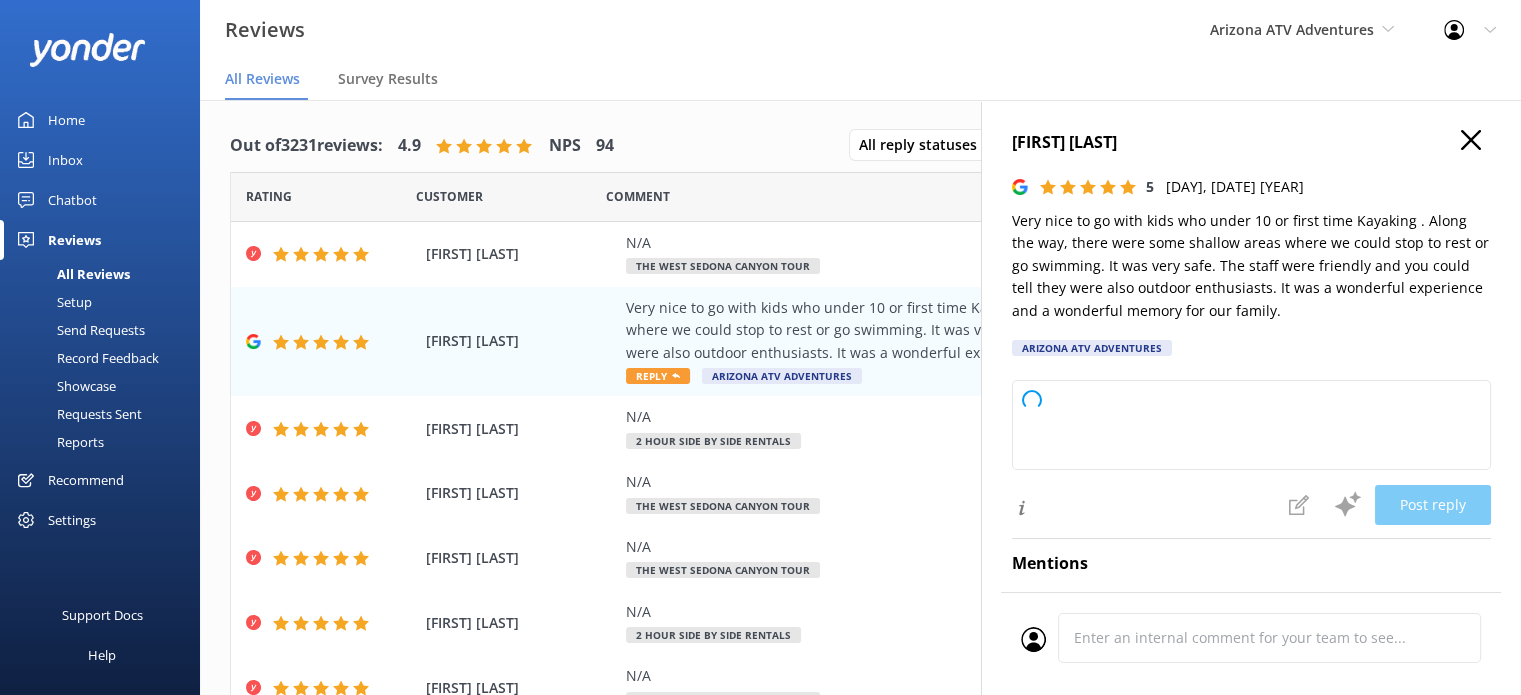type on "Thank you so much for your wonderful review! We're delighted to hear that your family had a safe and memorable kayaking experience with us. Our team truly loves the outdoors, and it means a lot to know you enjoyed your time on the water. We hope to welcome you and your family back again soon!" 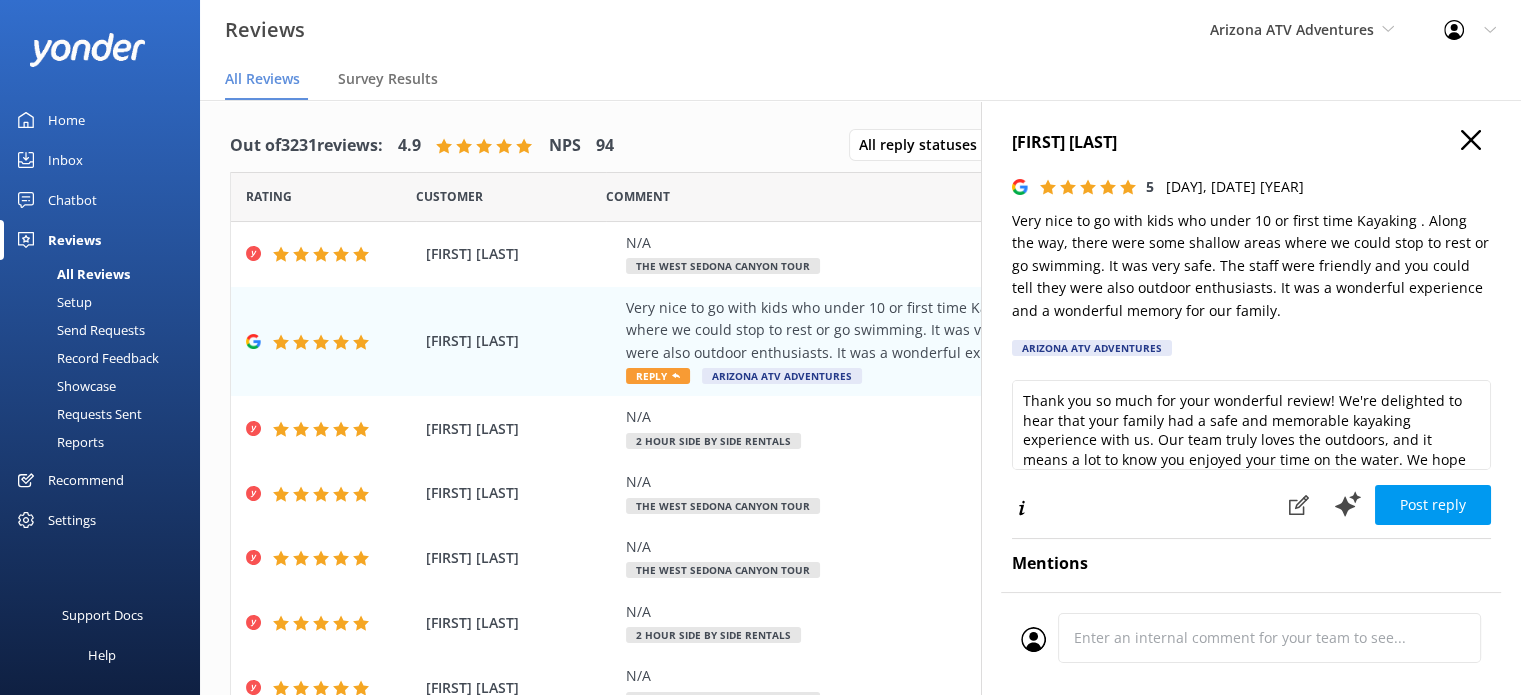 click 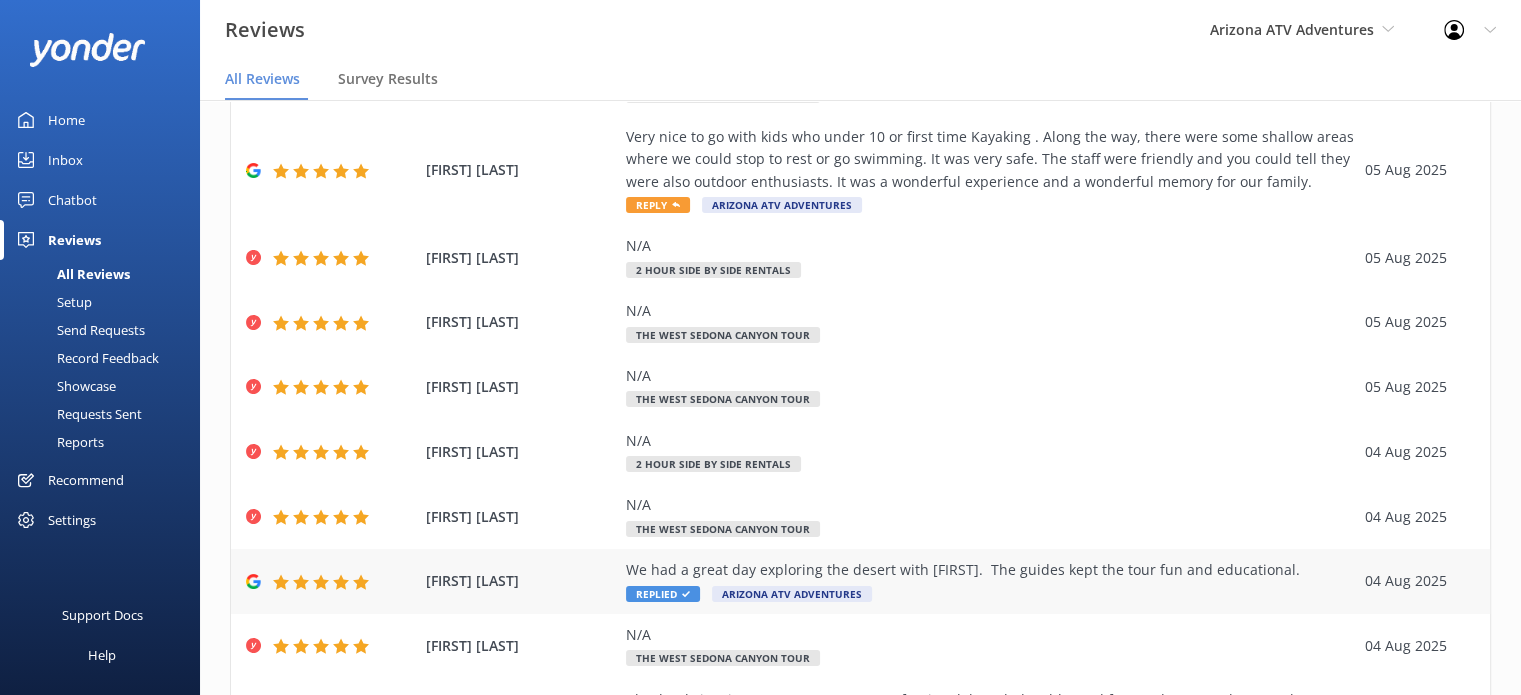 scroll, scrollTop: 308, scrollLeft: 0, axis: vertical 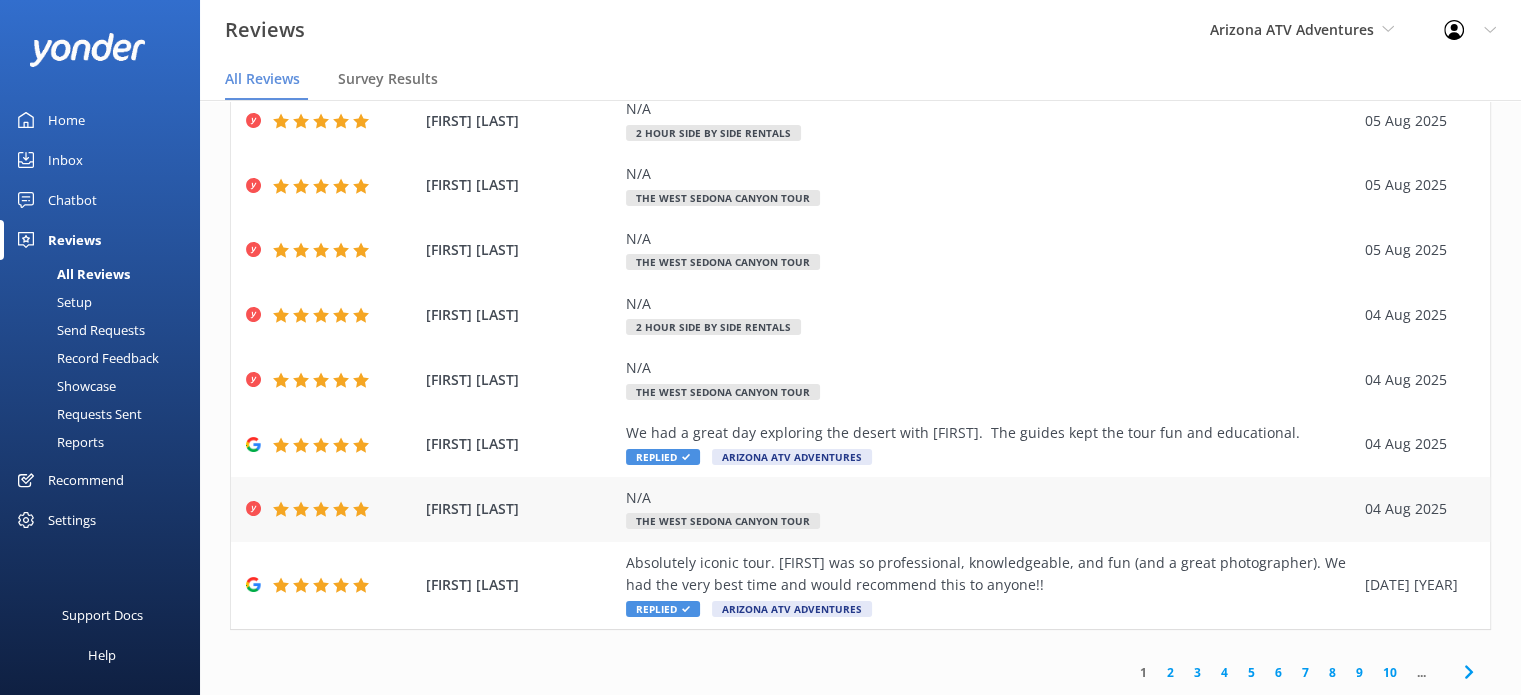 click on "N/A" at bounding box center [990, 498] 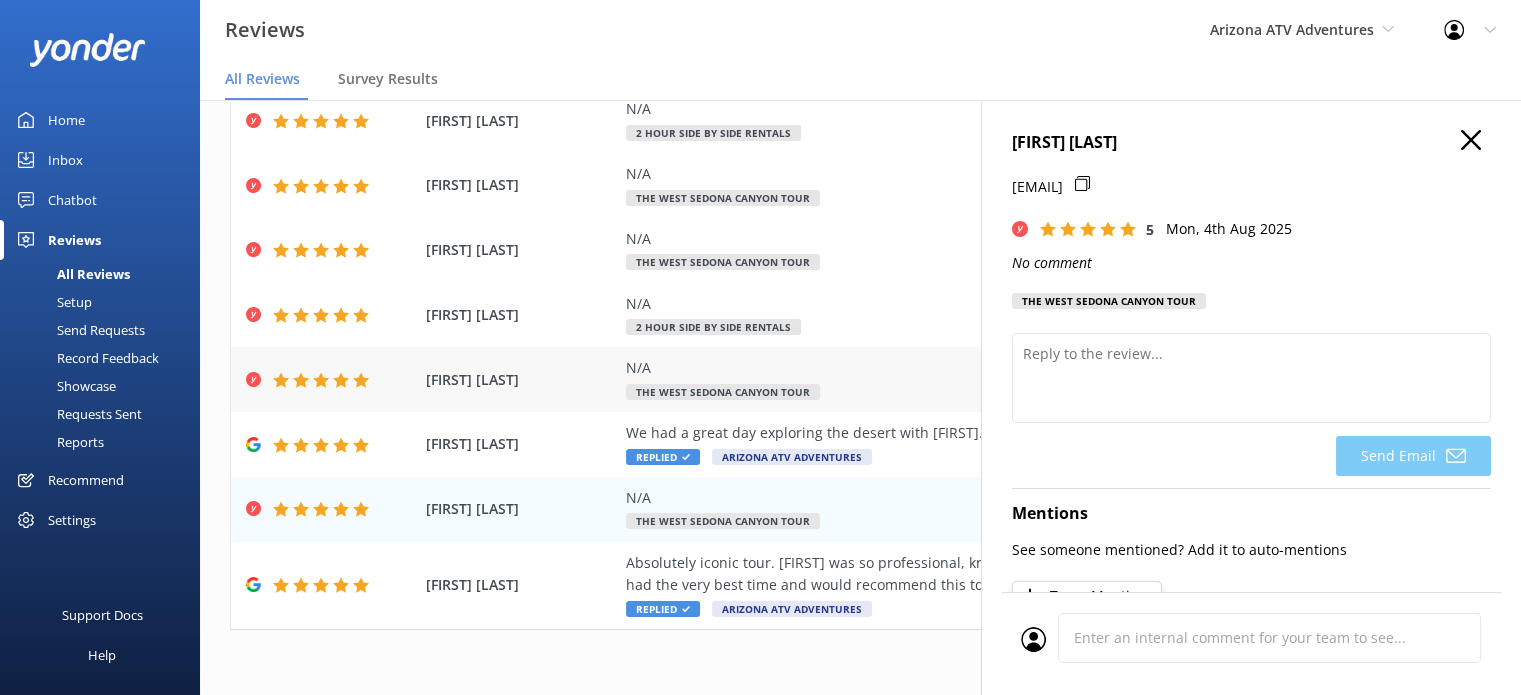 click on "N/A" at bounding box center [990, 368] 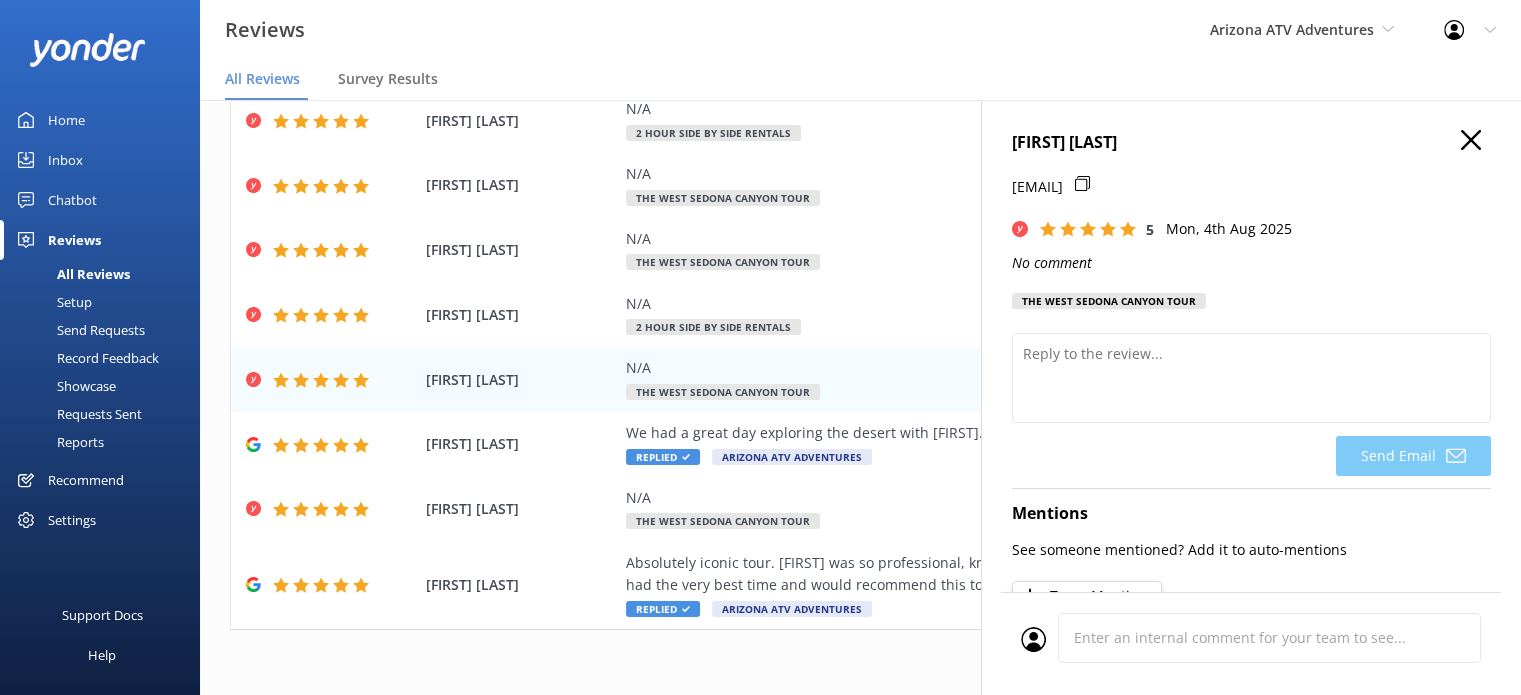 click 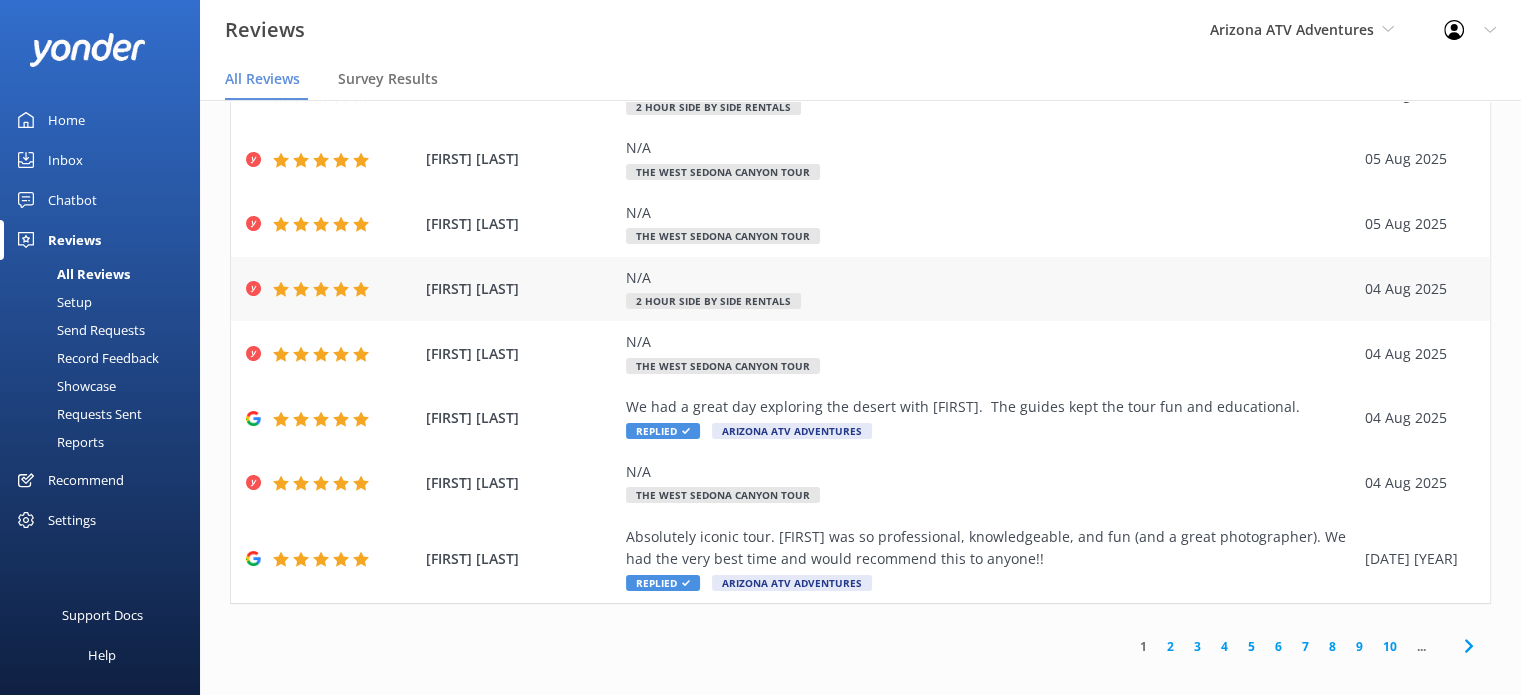 scroll, scrollTop: 40, scrollLeft: 0, axis: vertical 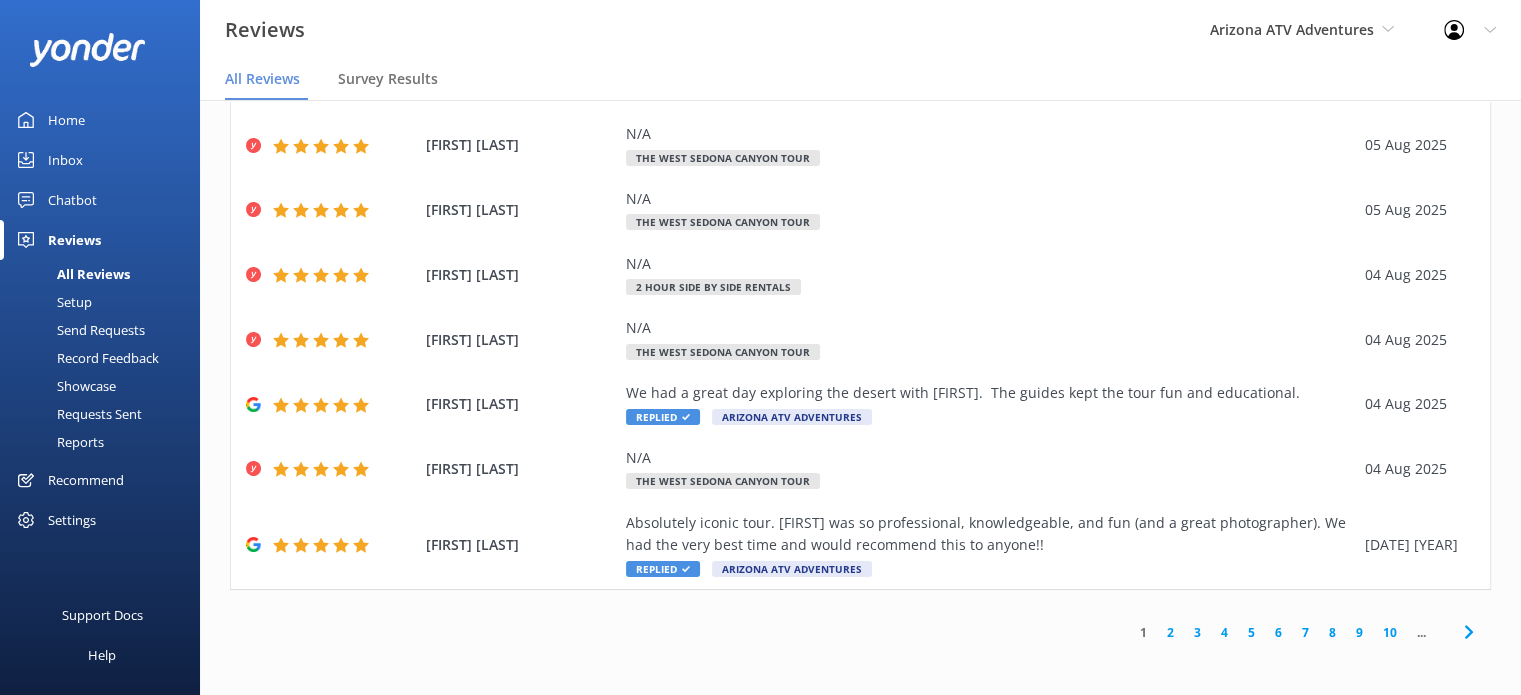 click on "2" at bounding box center (1170, 632) 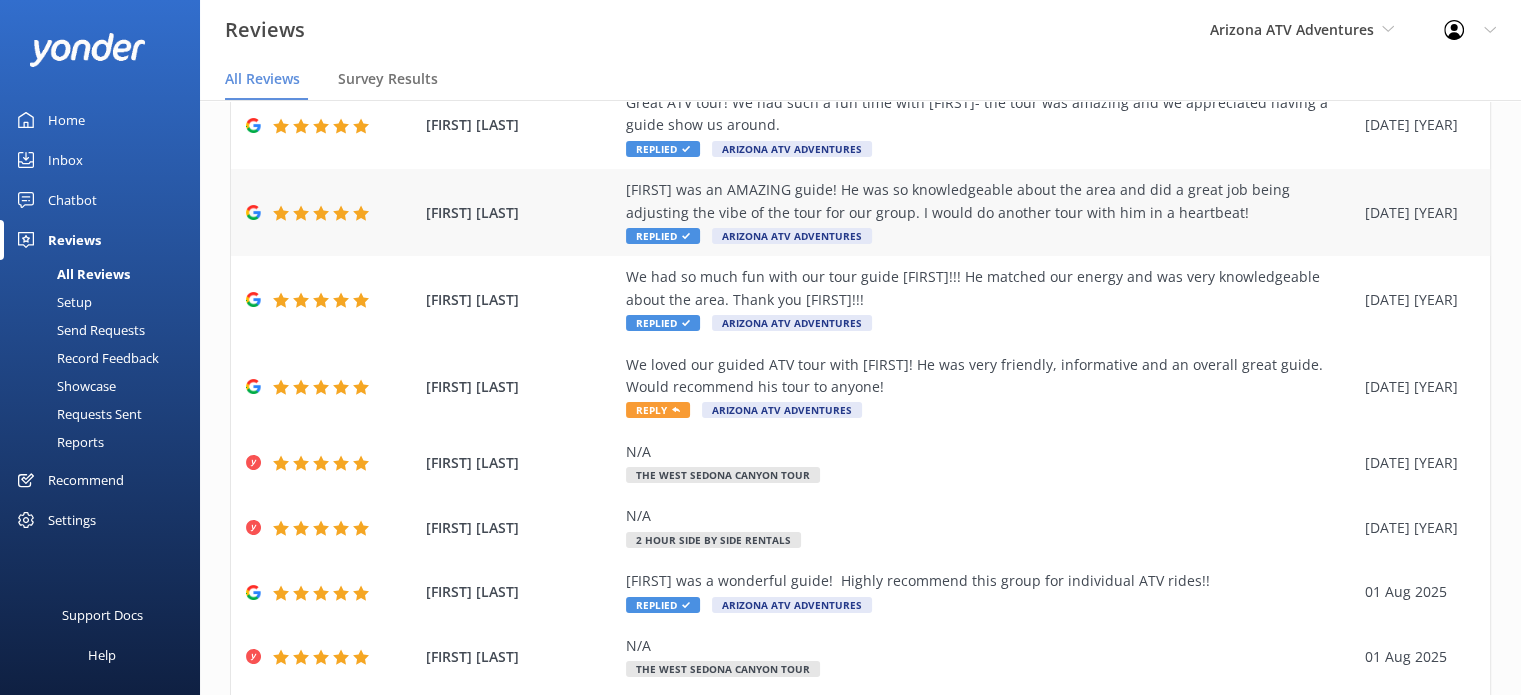 scroll, scrollTop: 200, scrollLeft: 0, axis: vertical 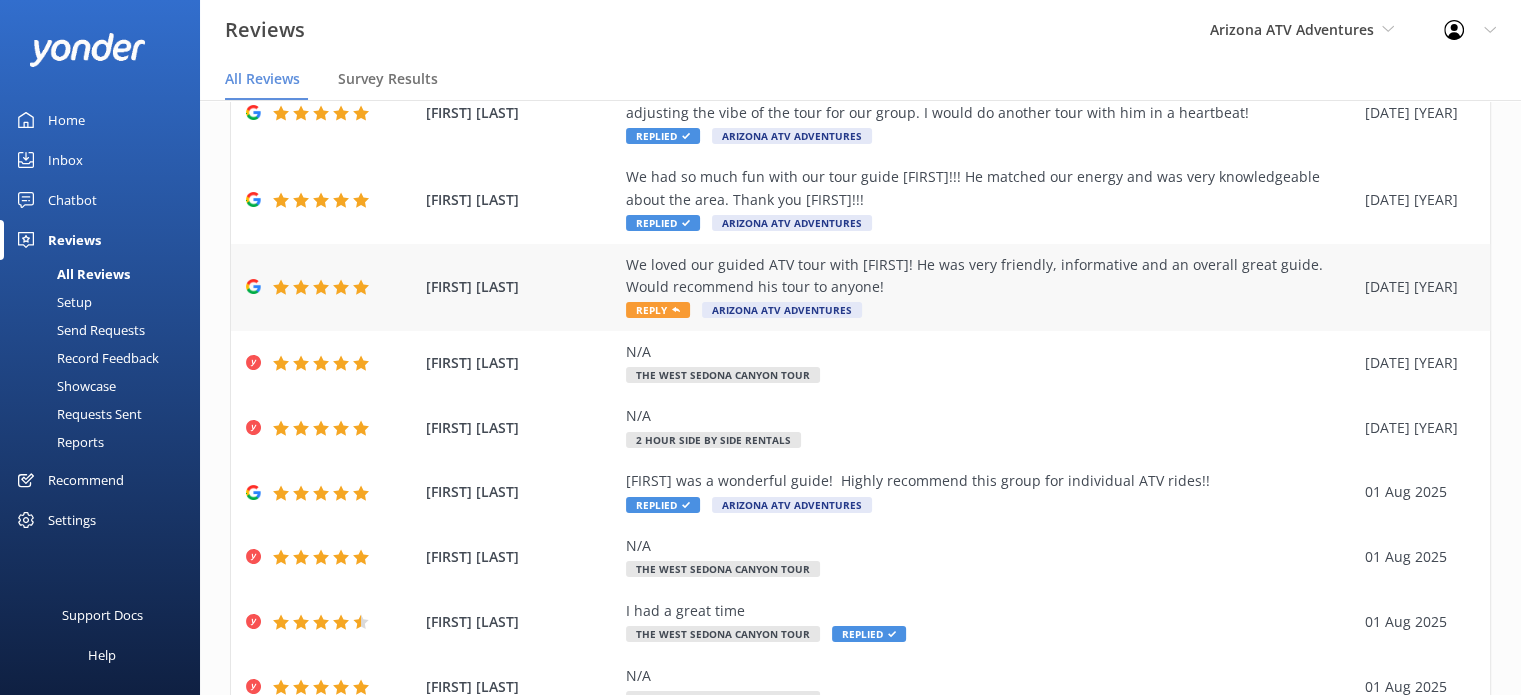 click on "We loved our guided ATV tour with Adam! He was very friendly, informative and an overall great guide. Would recommend his tour to anyone! Reply Arizona ATV Adventures" at bounding box center (990, 287) 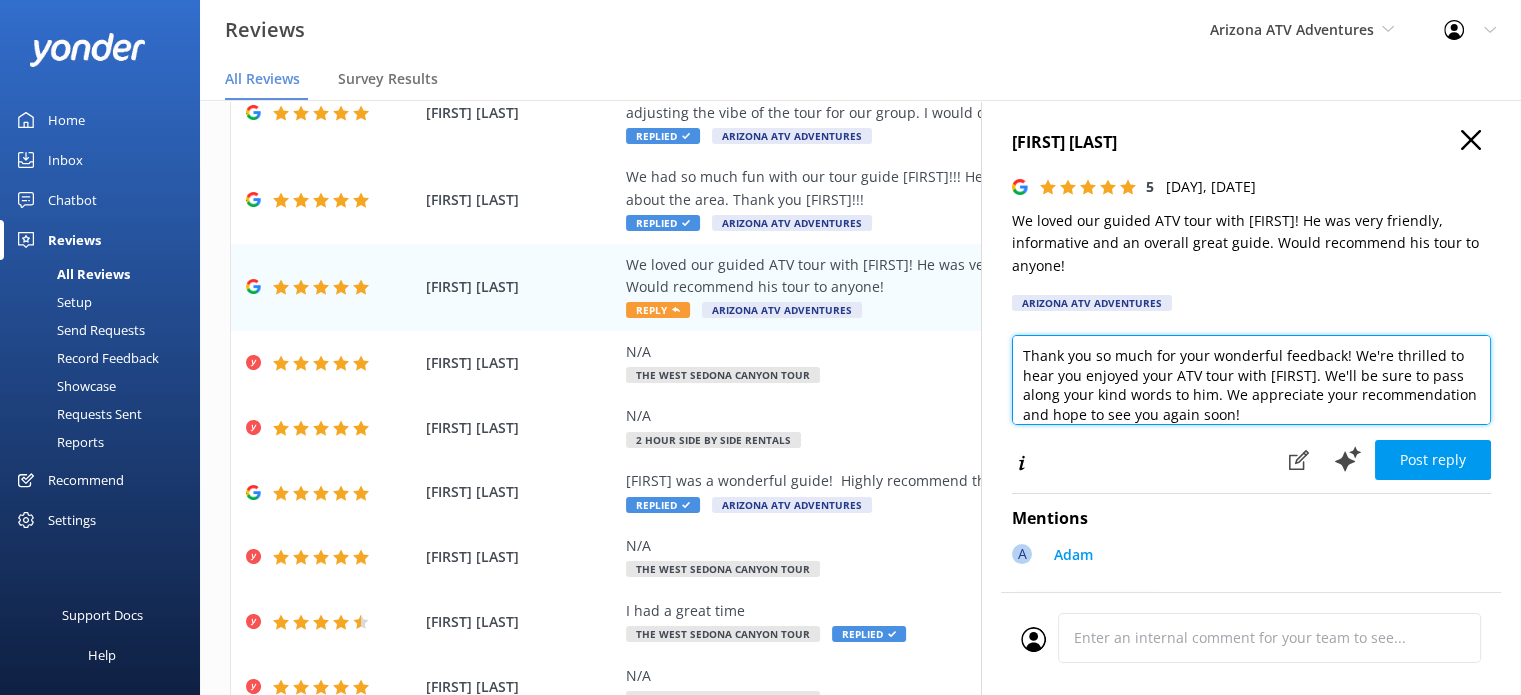 click on "Thank you so much for your wonderful feedback! We're thrilled to hear you enjoyed your ATV tour with Adam. We'll be sure to pass along your kind words to him. We appreciate your recommendation and hope to see you again soon!" at bounding box center [1251, 380] 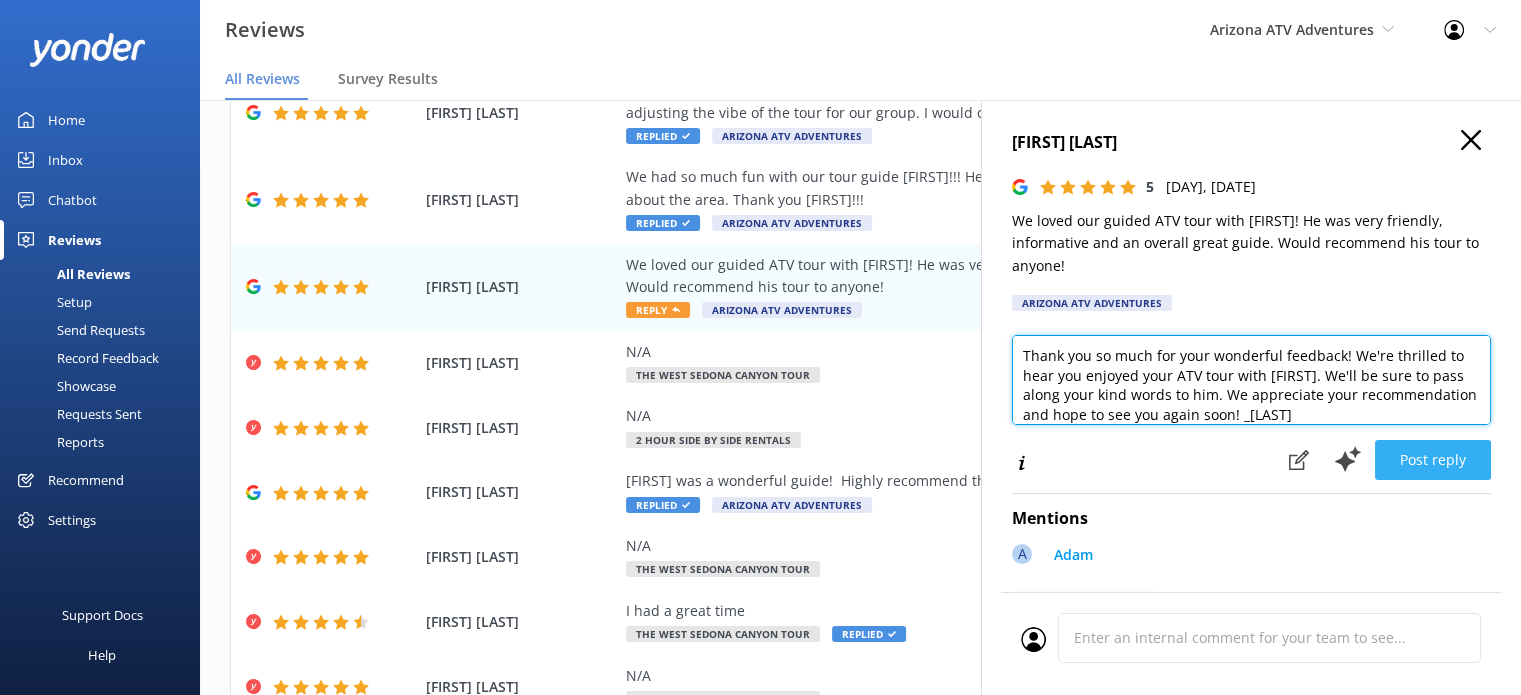 type on "Thank you so much for your wonderful feedback! We're thrilled to hear you enjoyed your ATV tour with Adam. We'll be sure to pass along your kind words to him. We appreciate your recommendation and hope to see you again soon! _kalli" 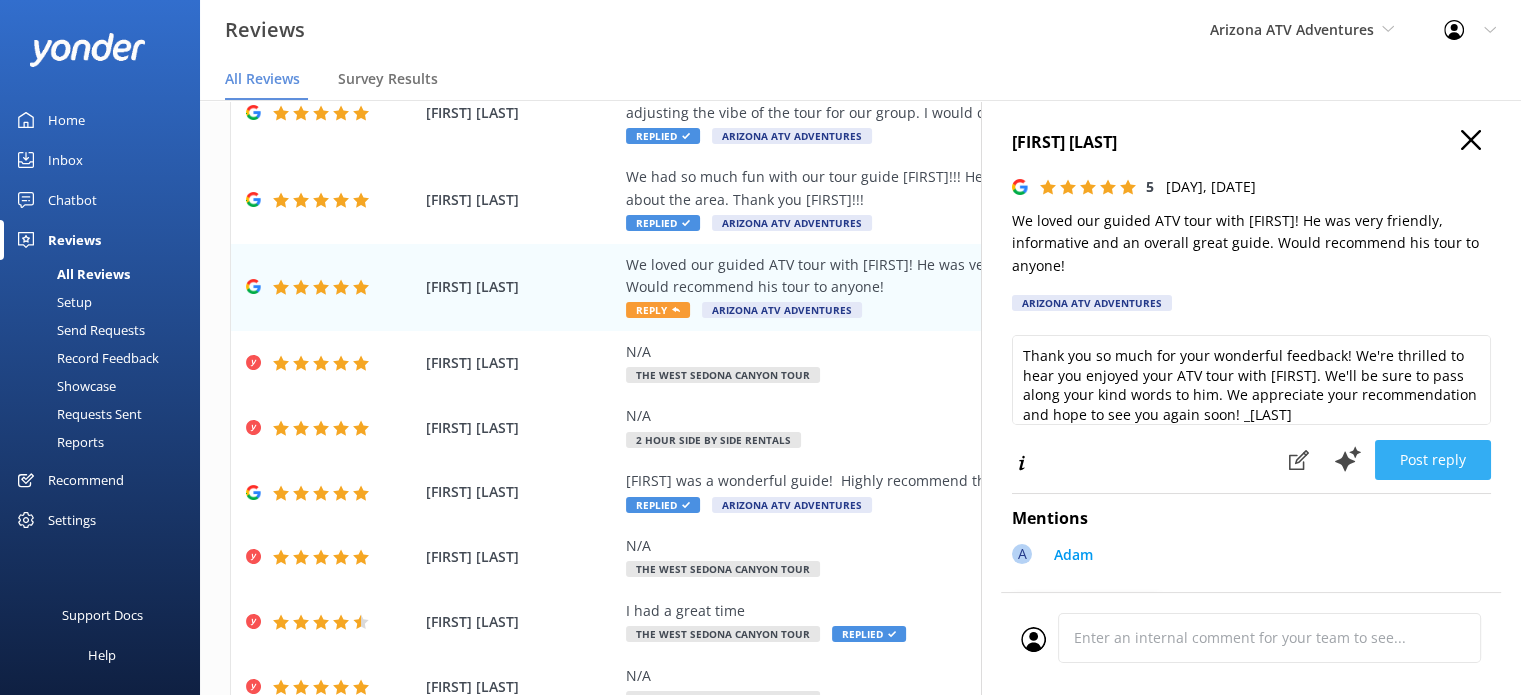 click on "Post reply" at bounding box center (1433, 460) 